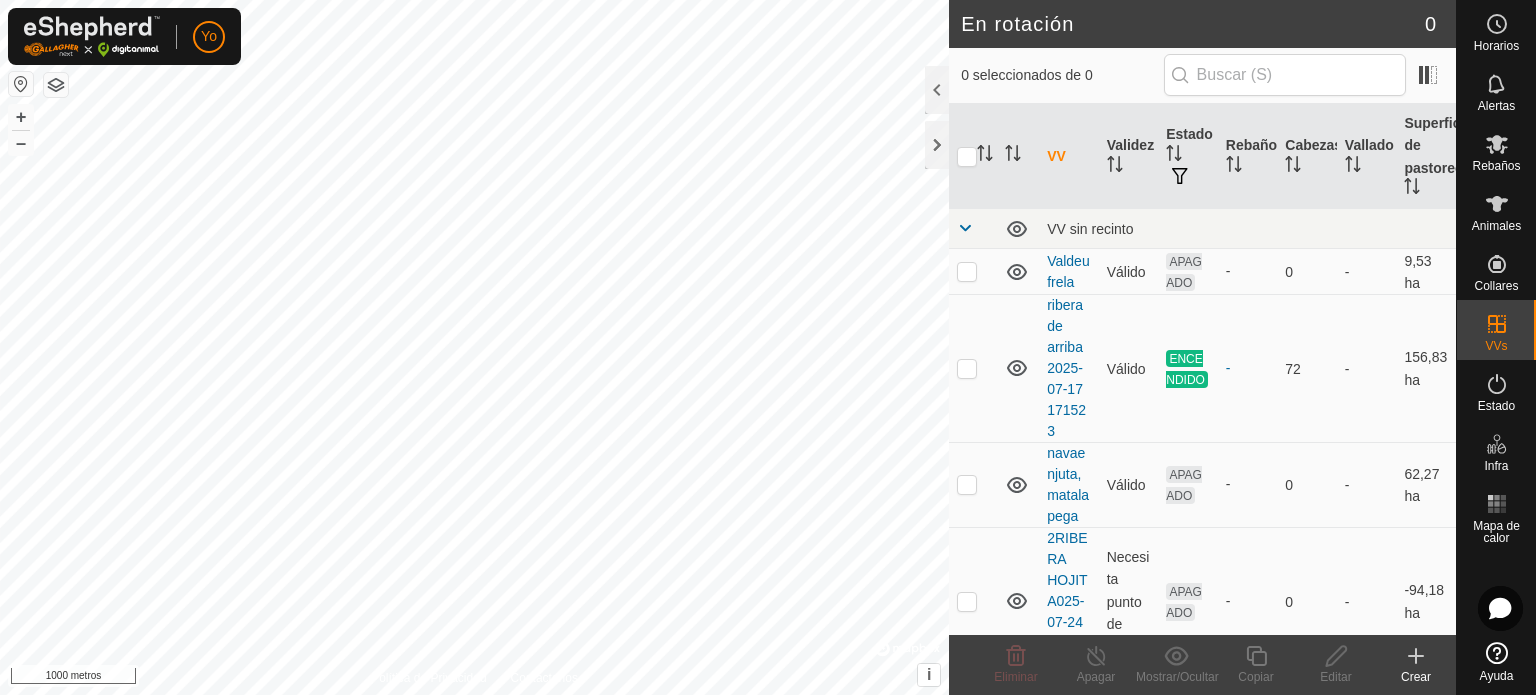 scroll, scrollTop: 0, scrollLeft: 0, axis: both 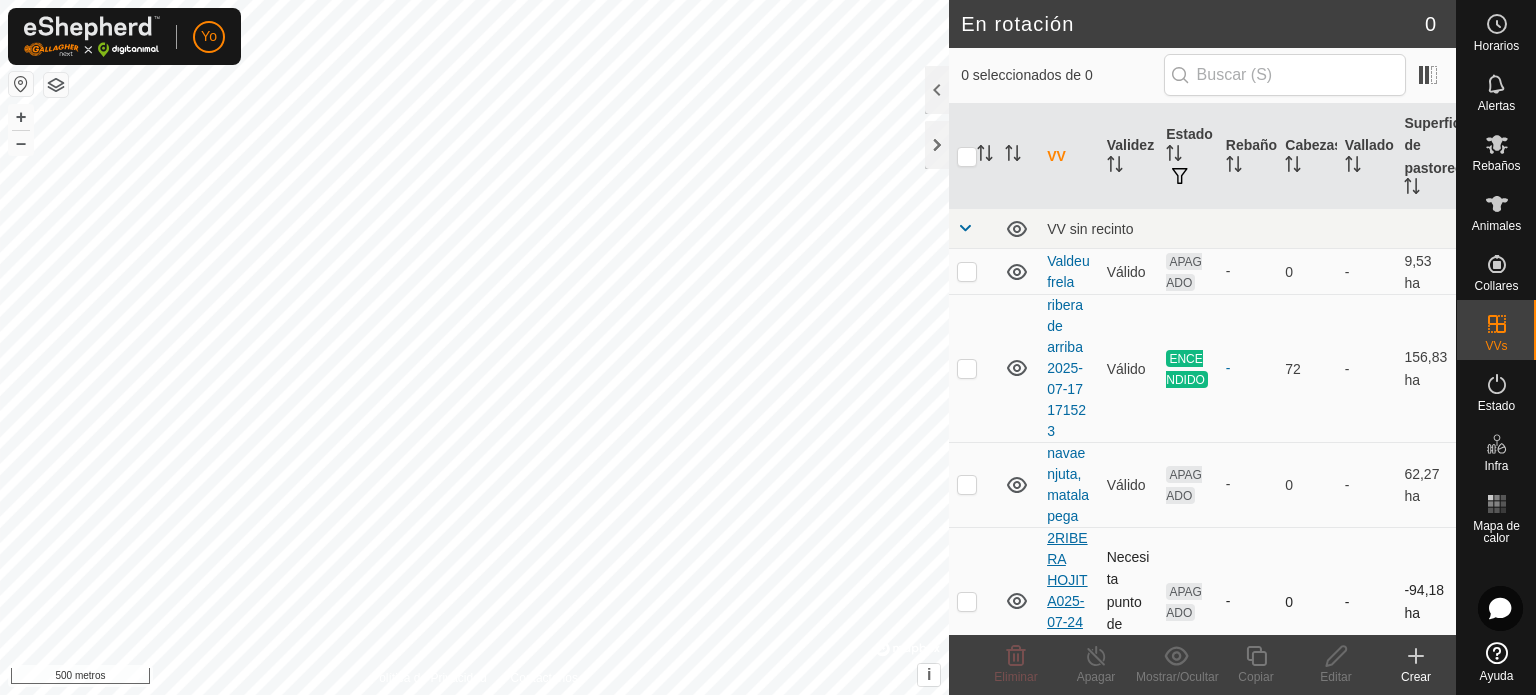 click on "2RIBERA HOJITA025-07-24 164141" at bounding box center [1067, 601] 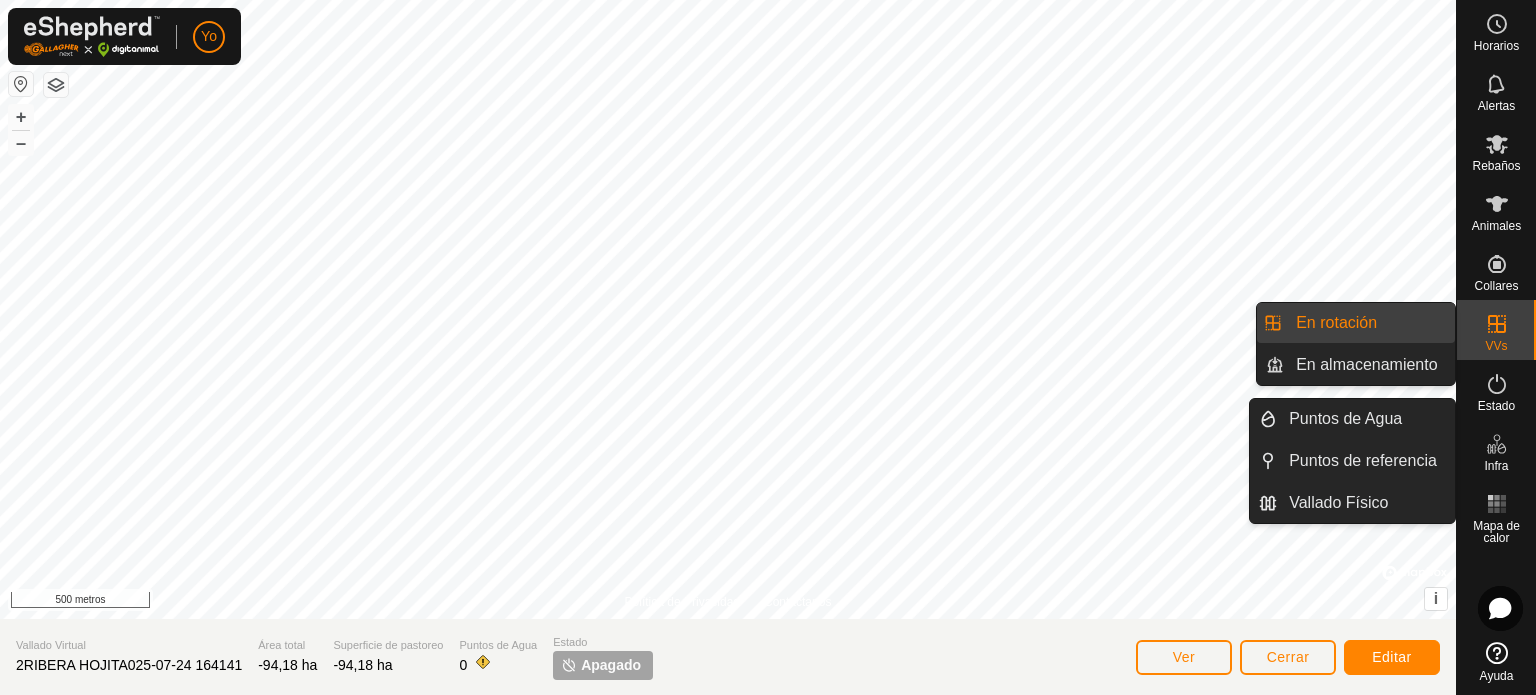 click 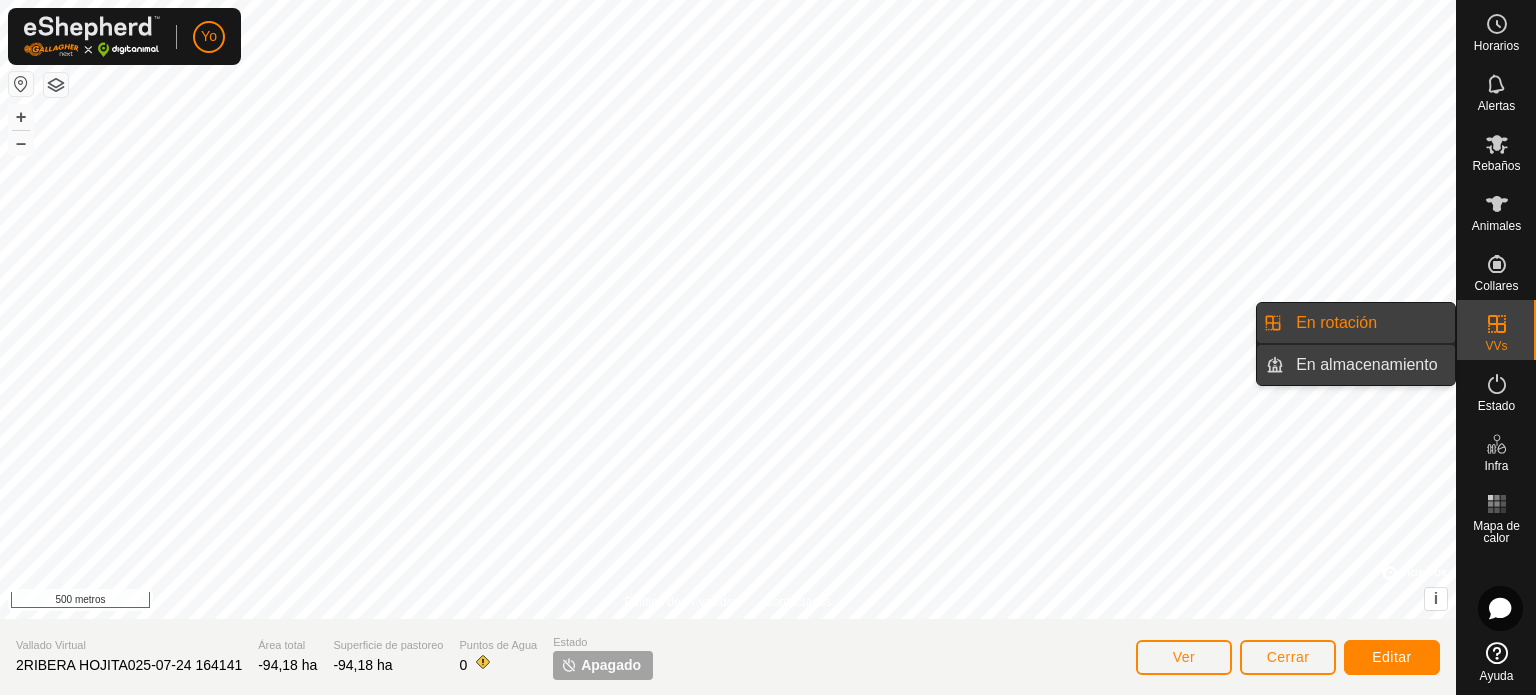 click on "En almacenamiento" at bounding box center [1369, 365] 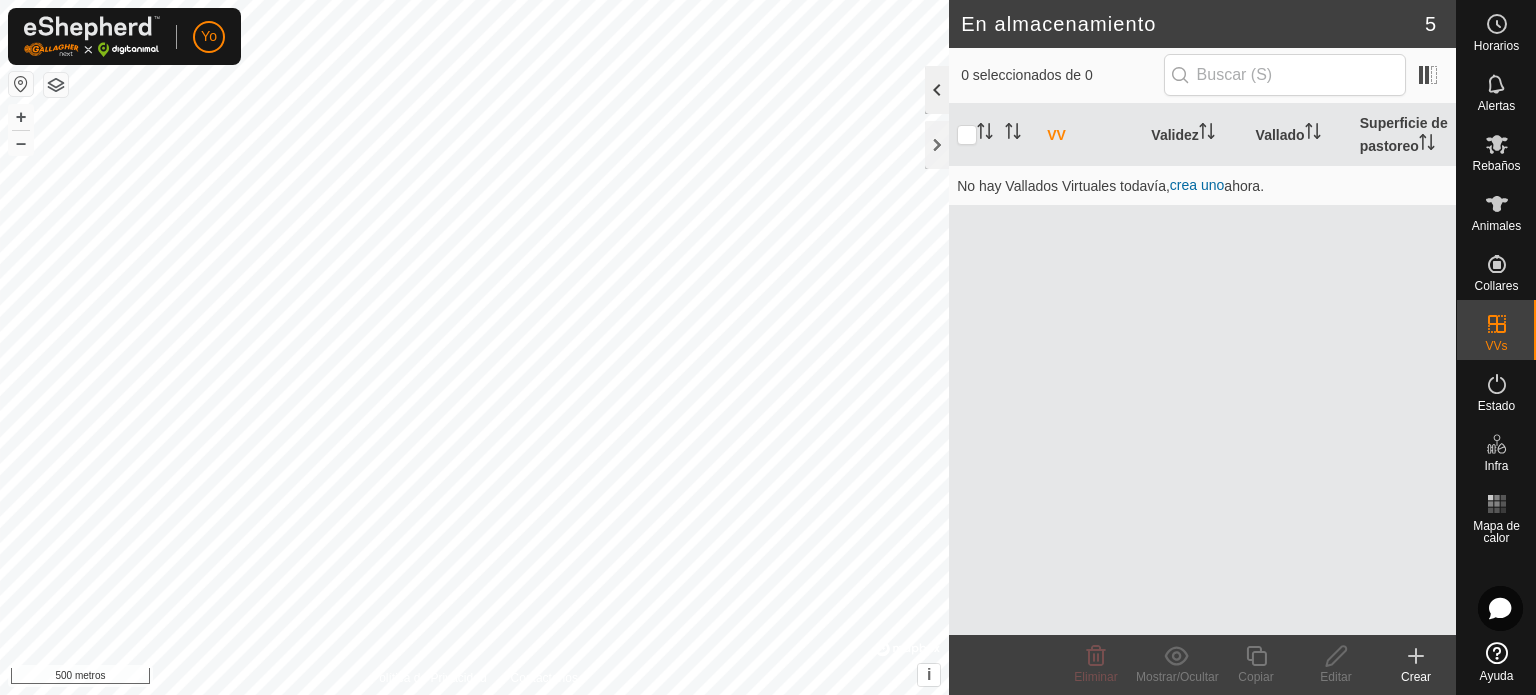 click 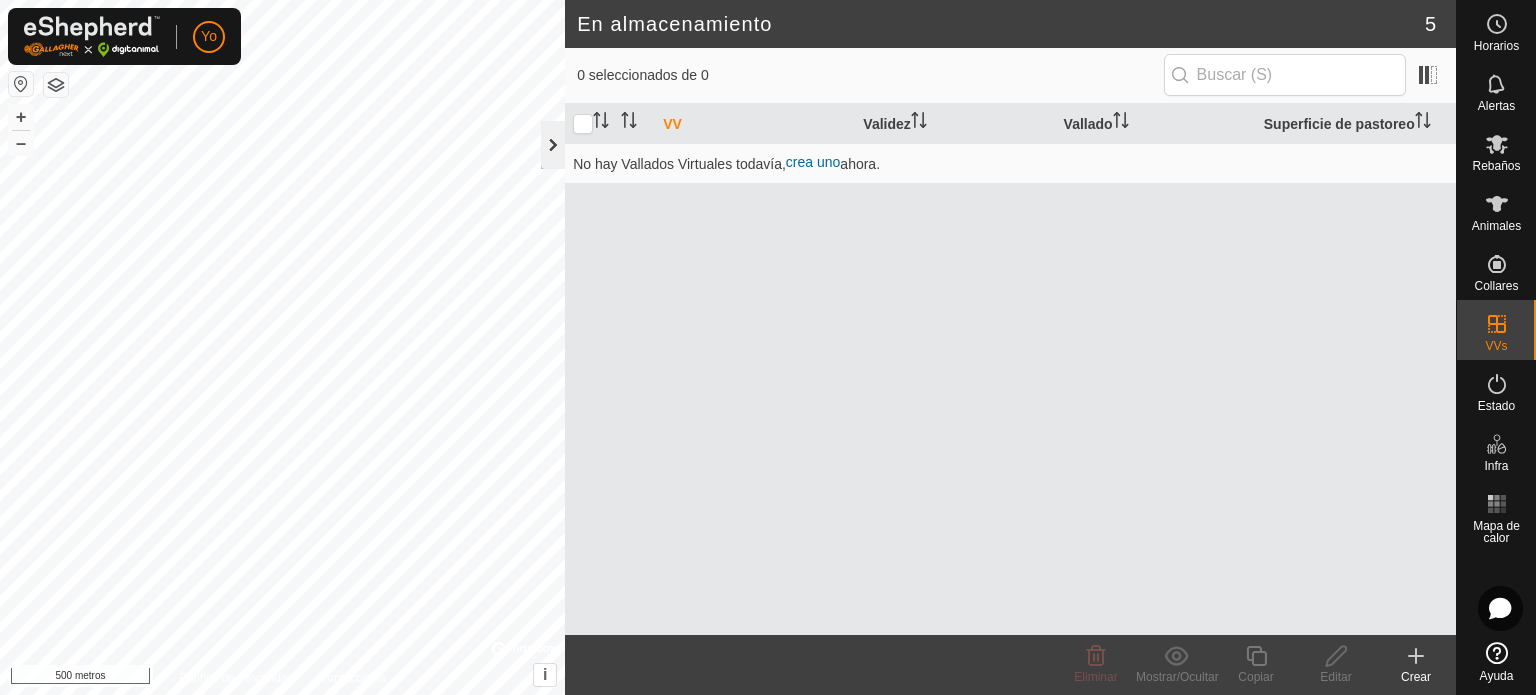 click 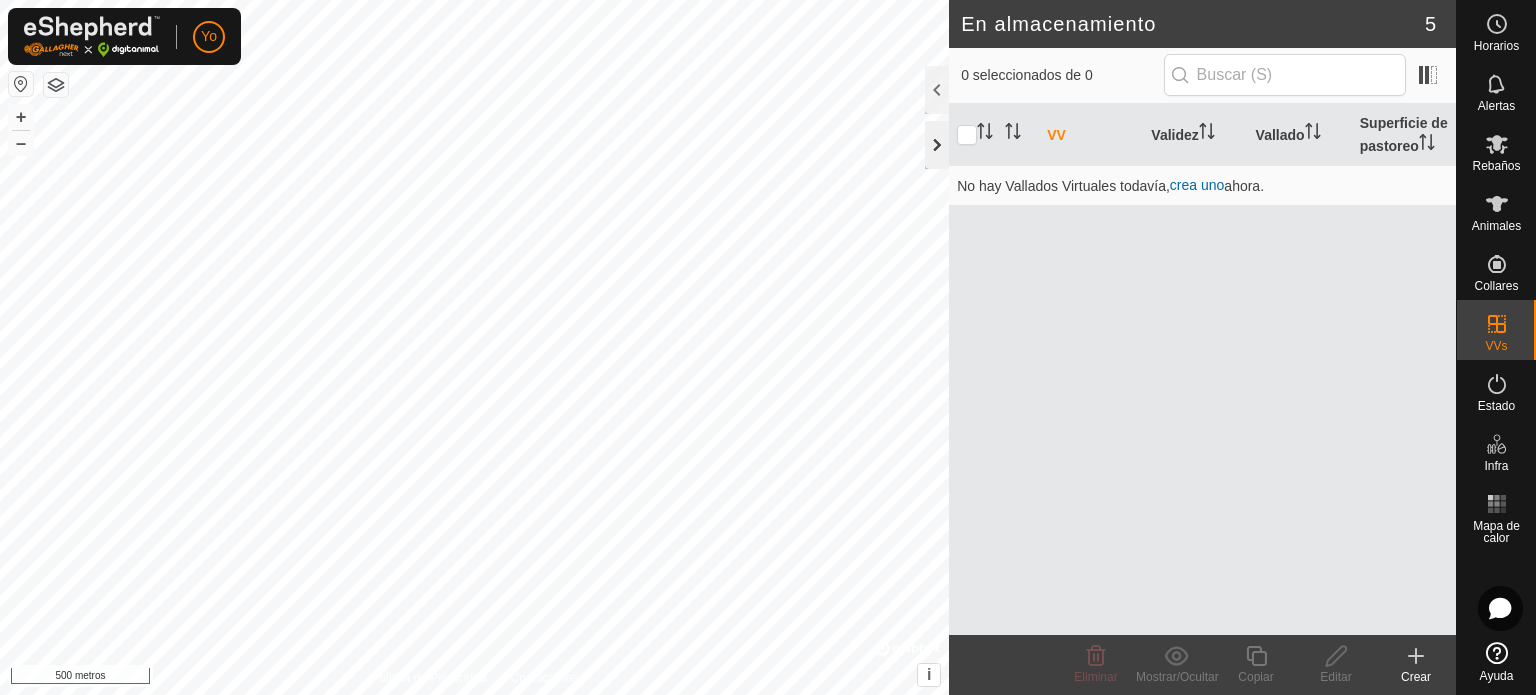 click 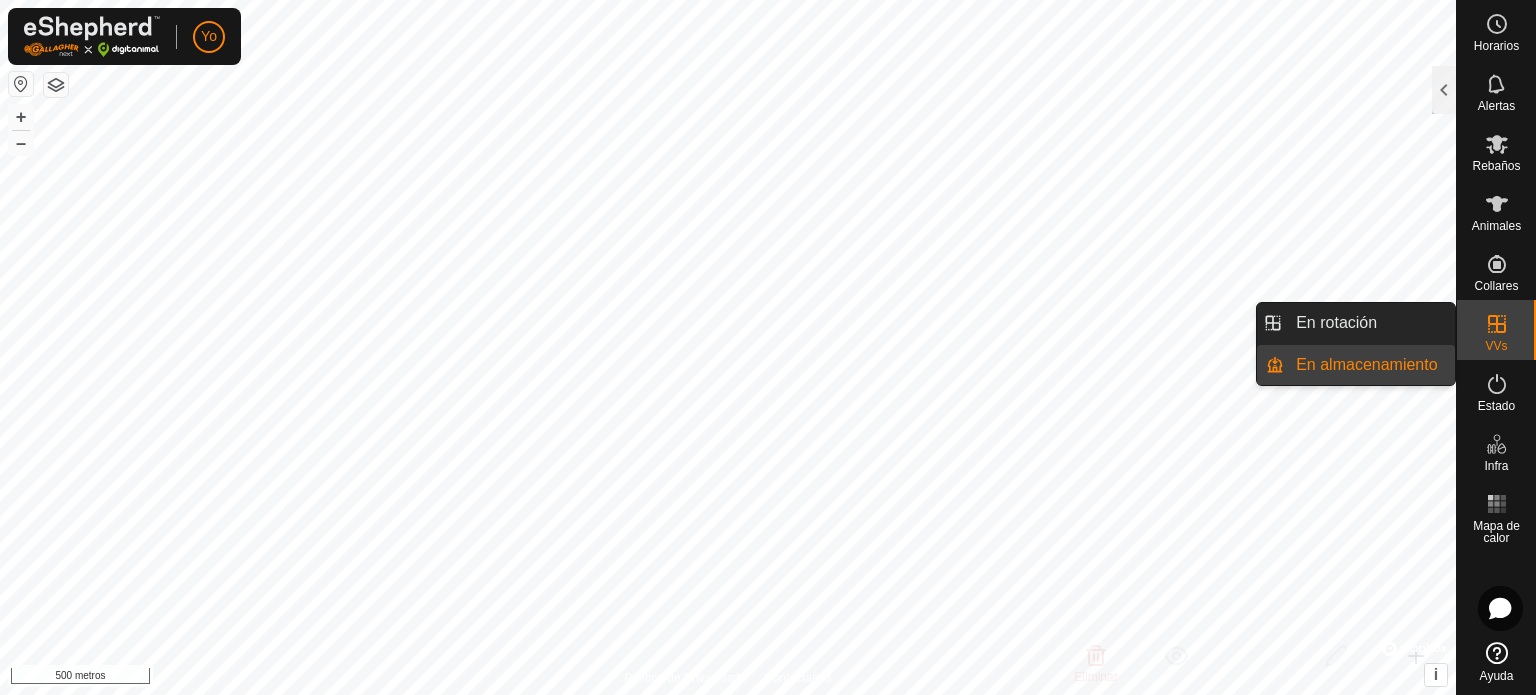 click at bounding box center [1497, 324] 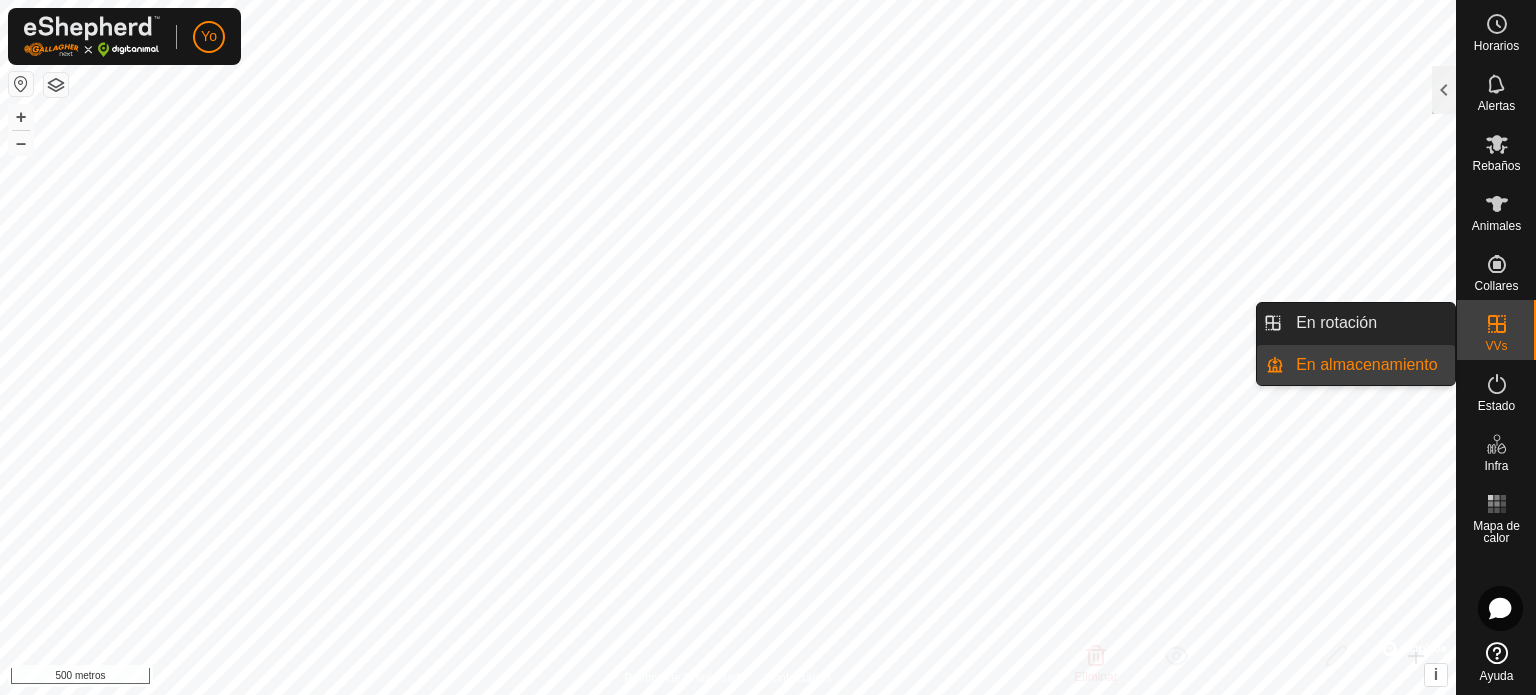 click on "VVs" at bounding box center (1496, 346) 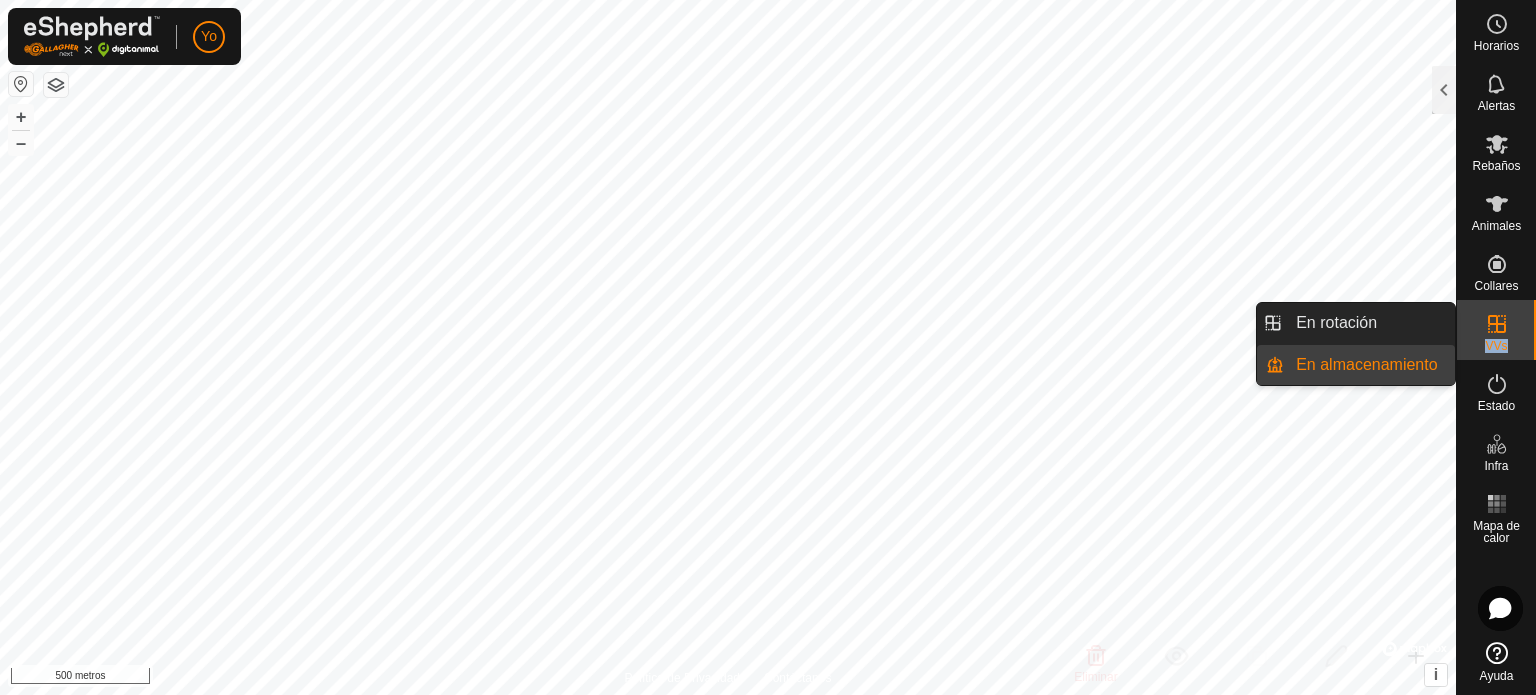click on "VVs" at bounding box center (1496, 346) 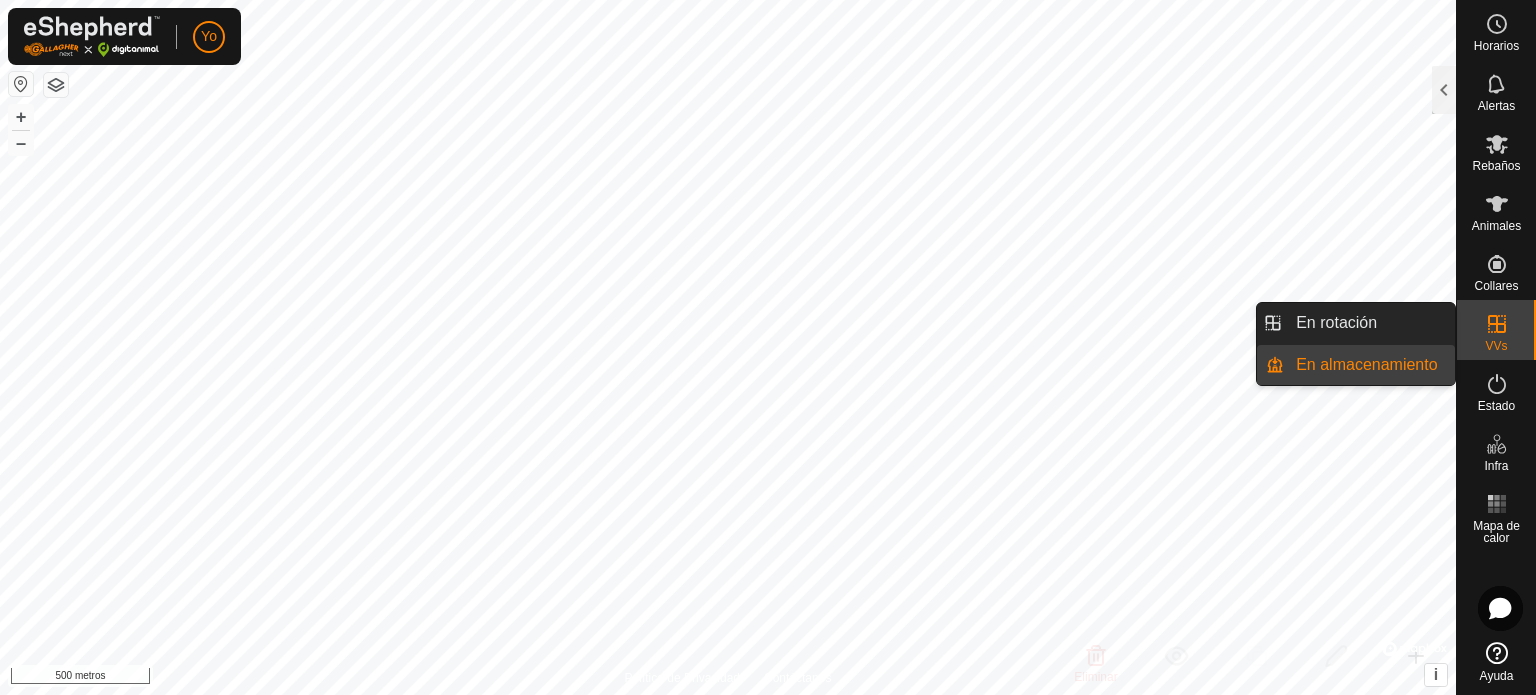click on "VVs" at bounding box center (1496, 346) 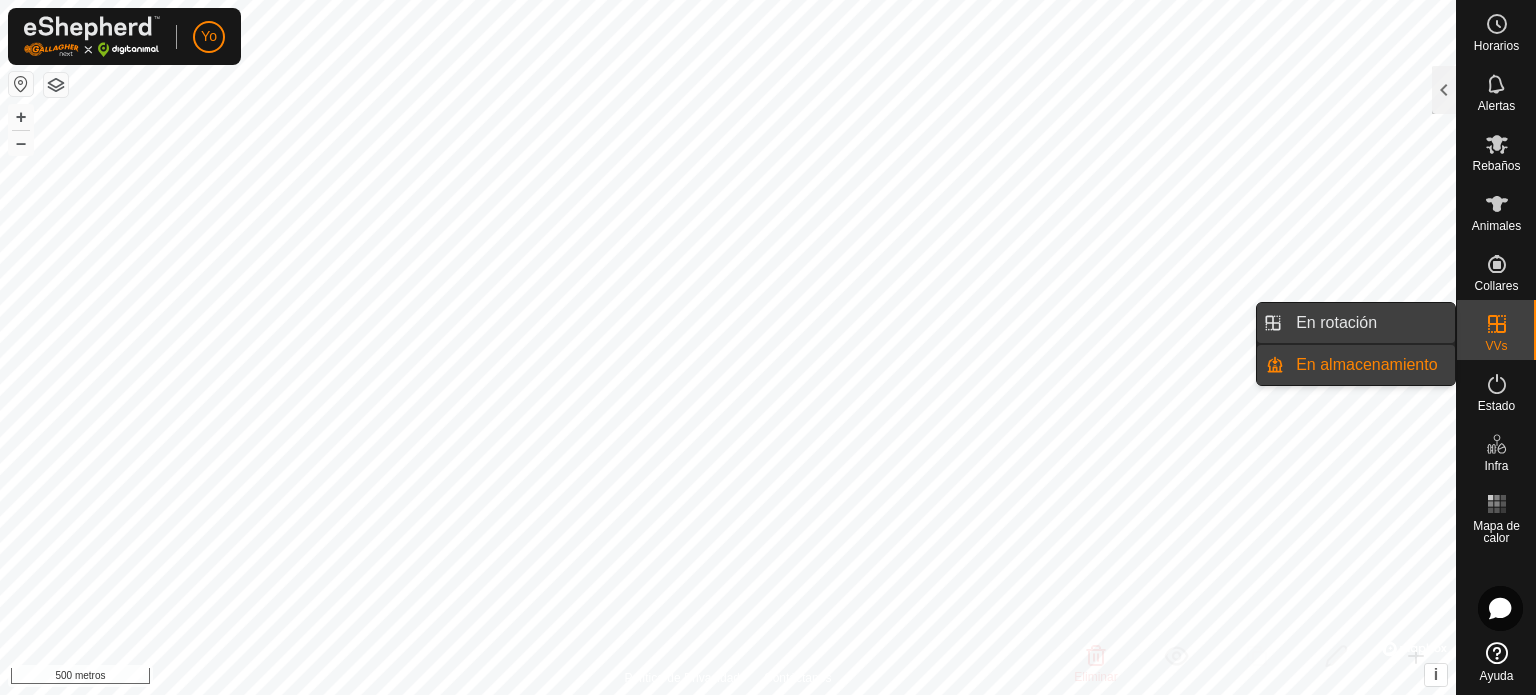 click on "En rotación" at bounding box center (1369, 323) 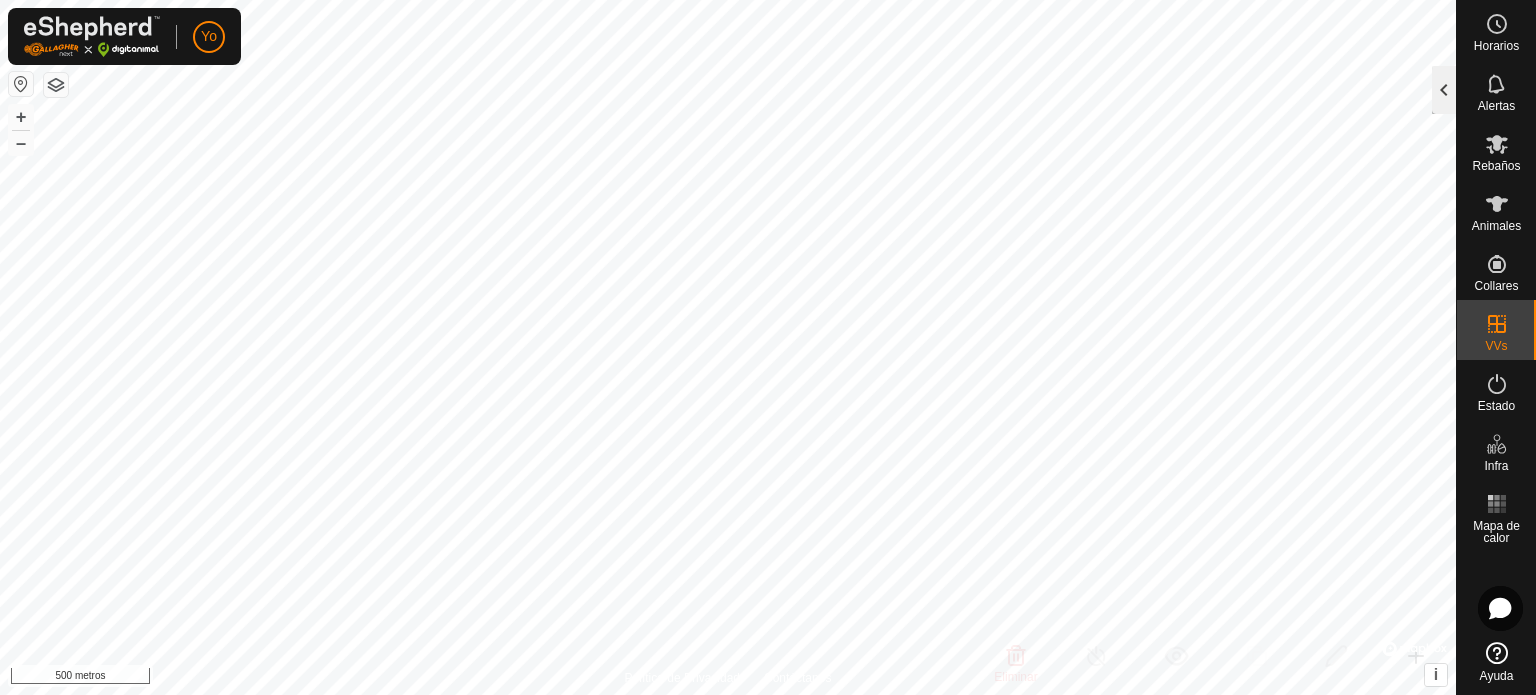 click 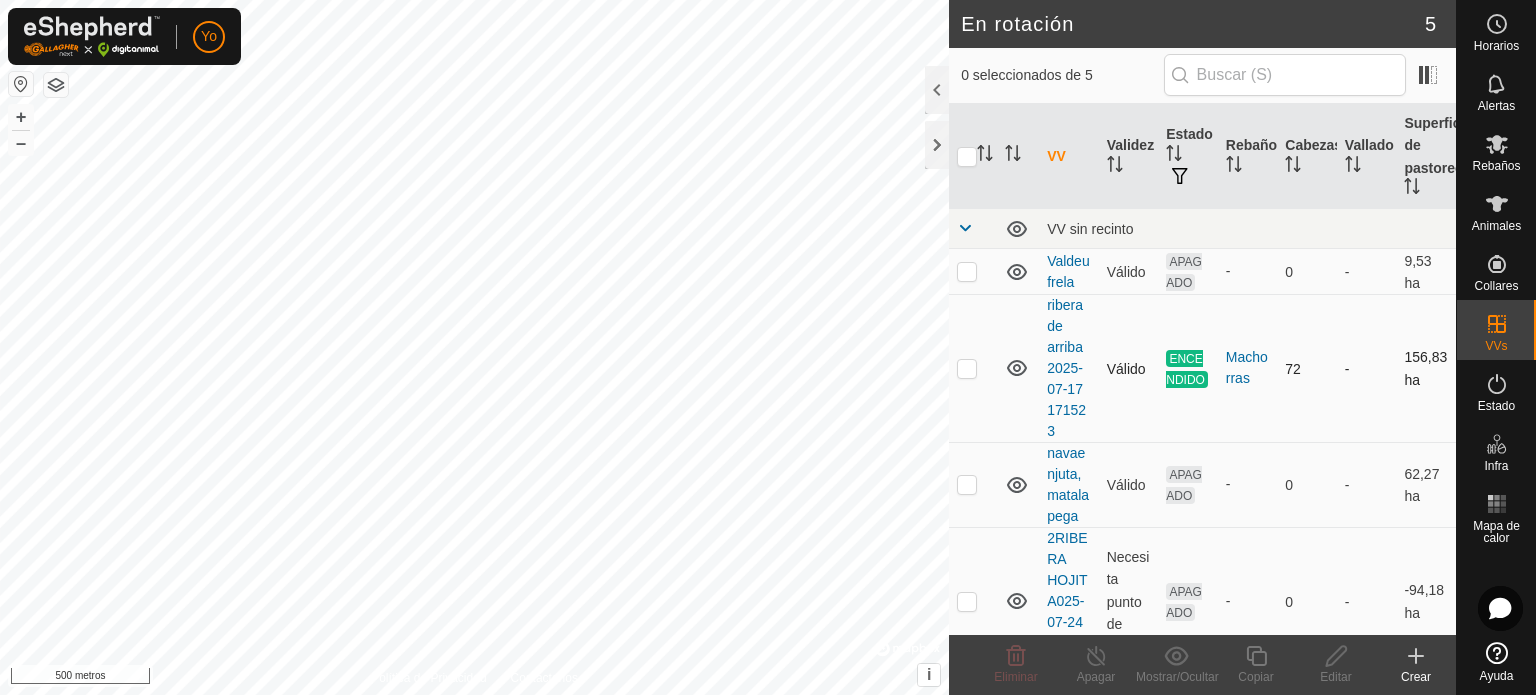 click at bounding box center [967, 368] 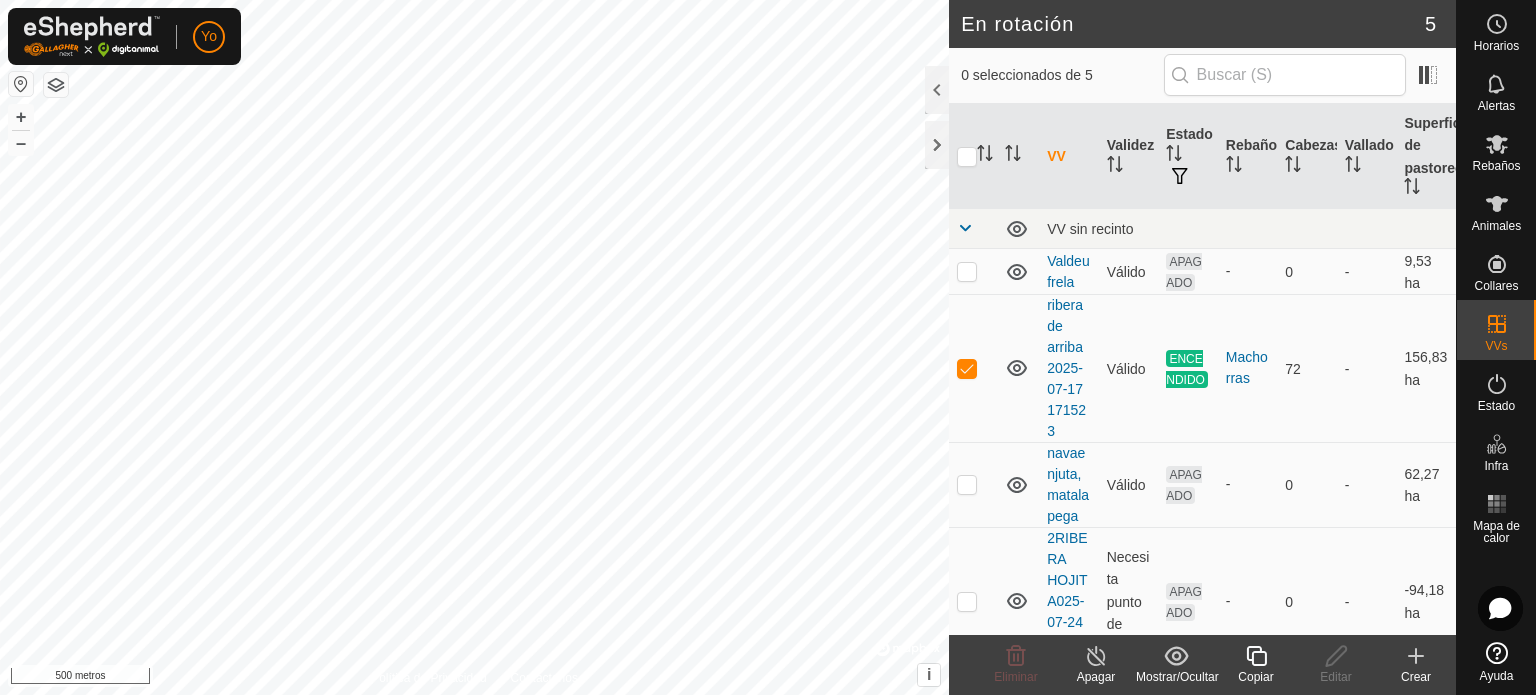 click 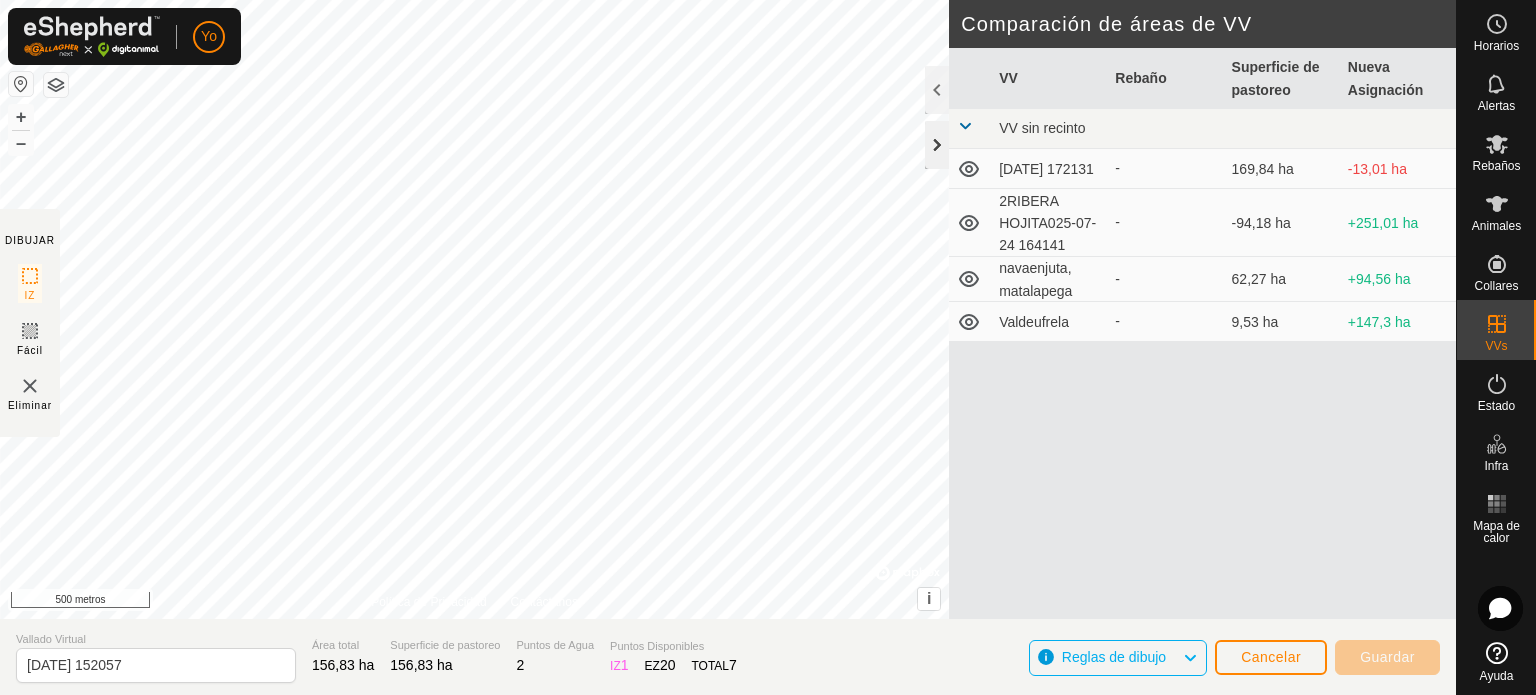click 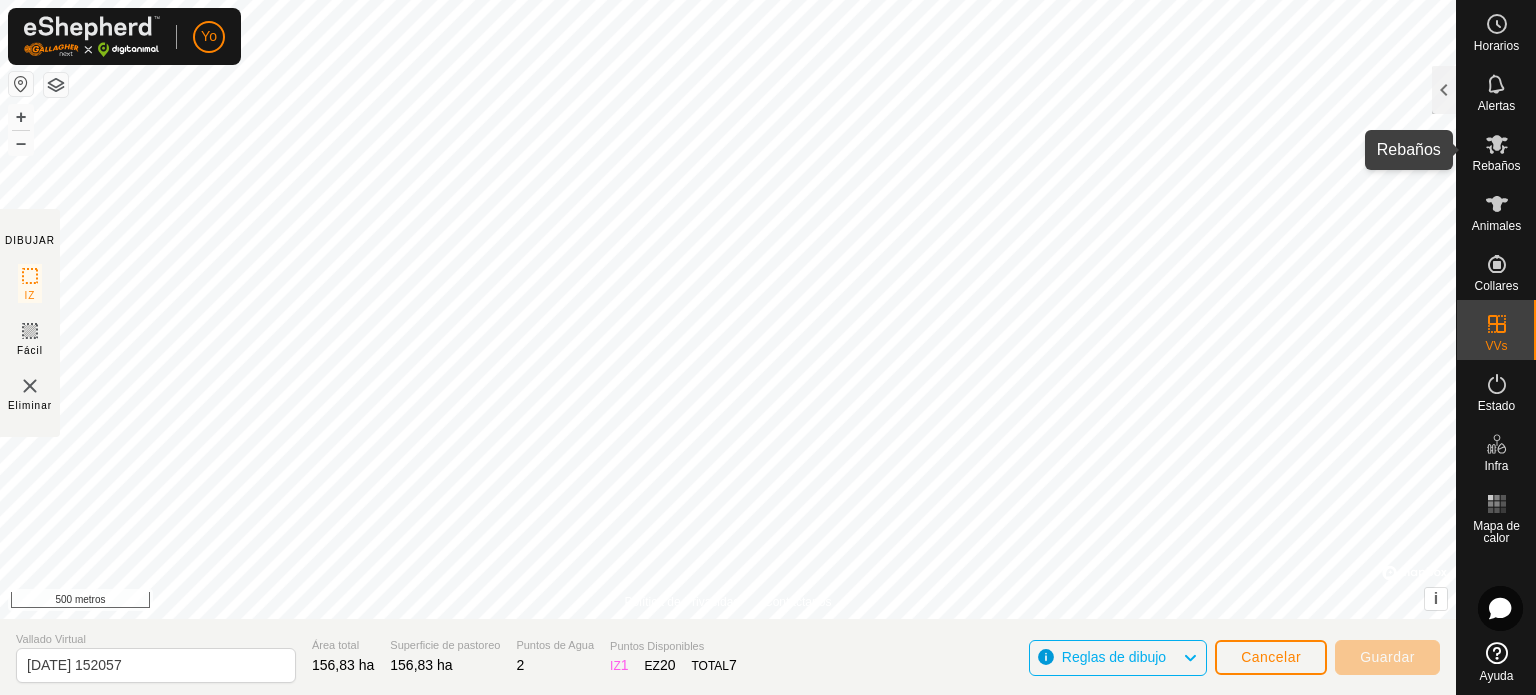 click on "Rebaños" at bounding box center (1496, 150) 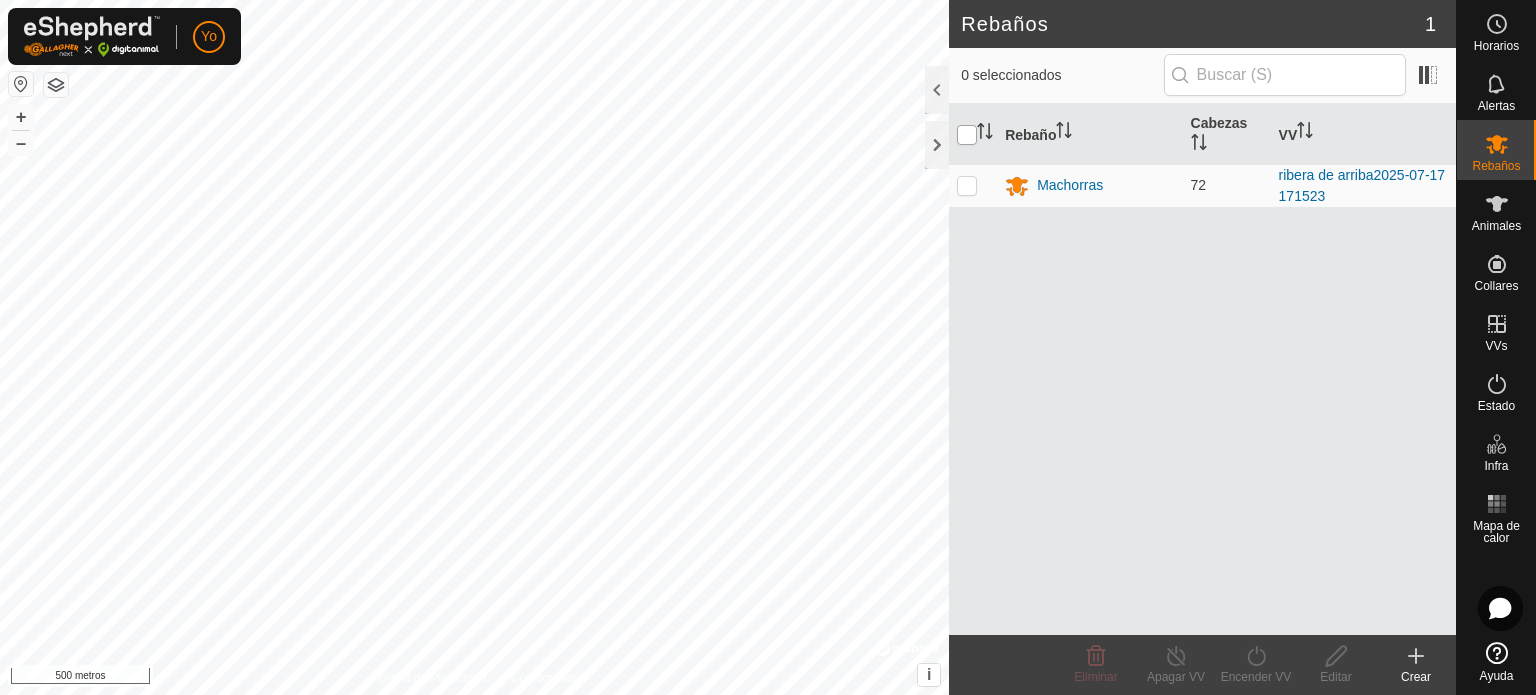 click at bounding box center [967, 135] 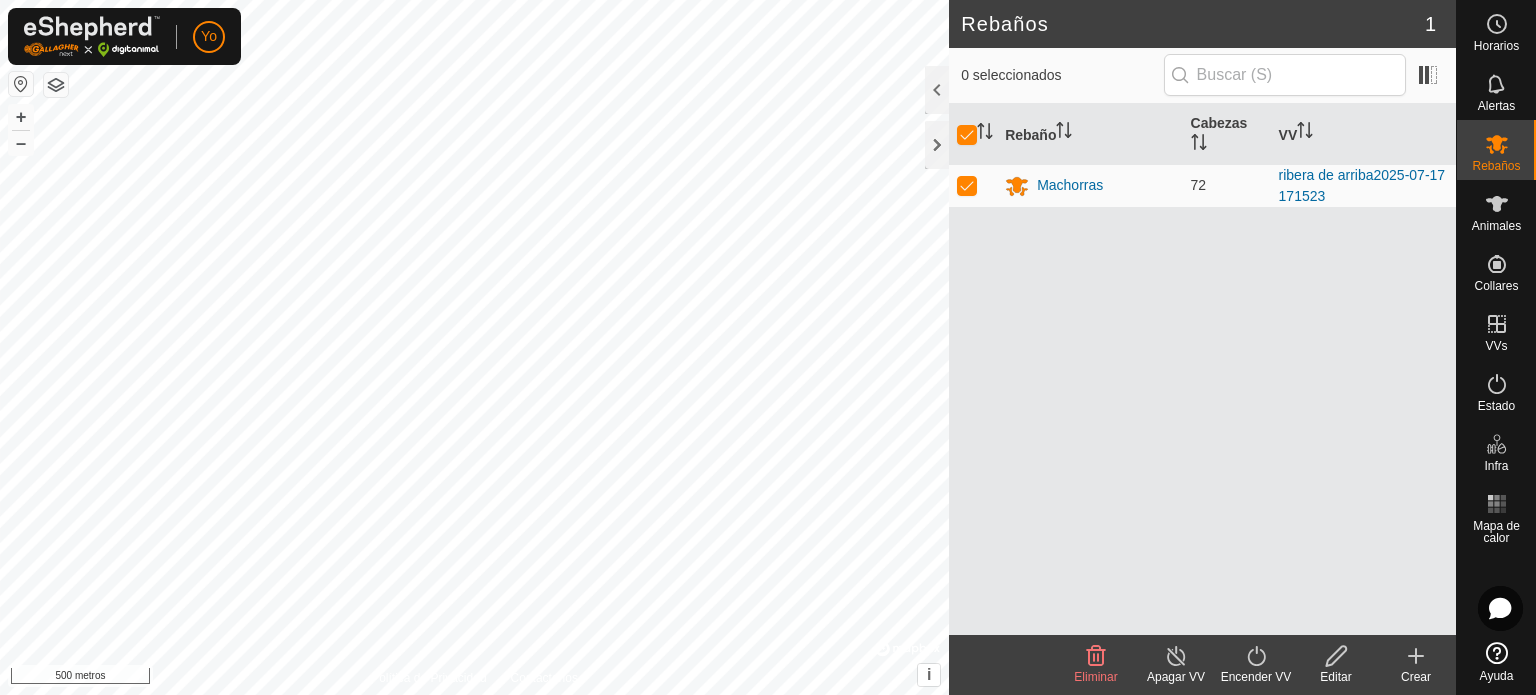 click 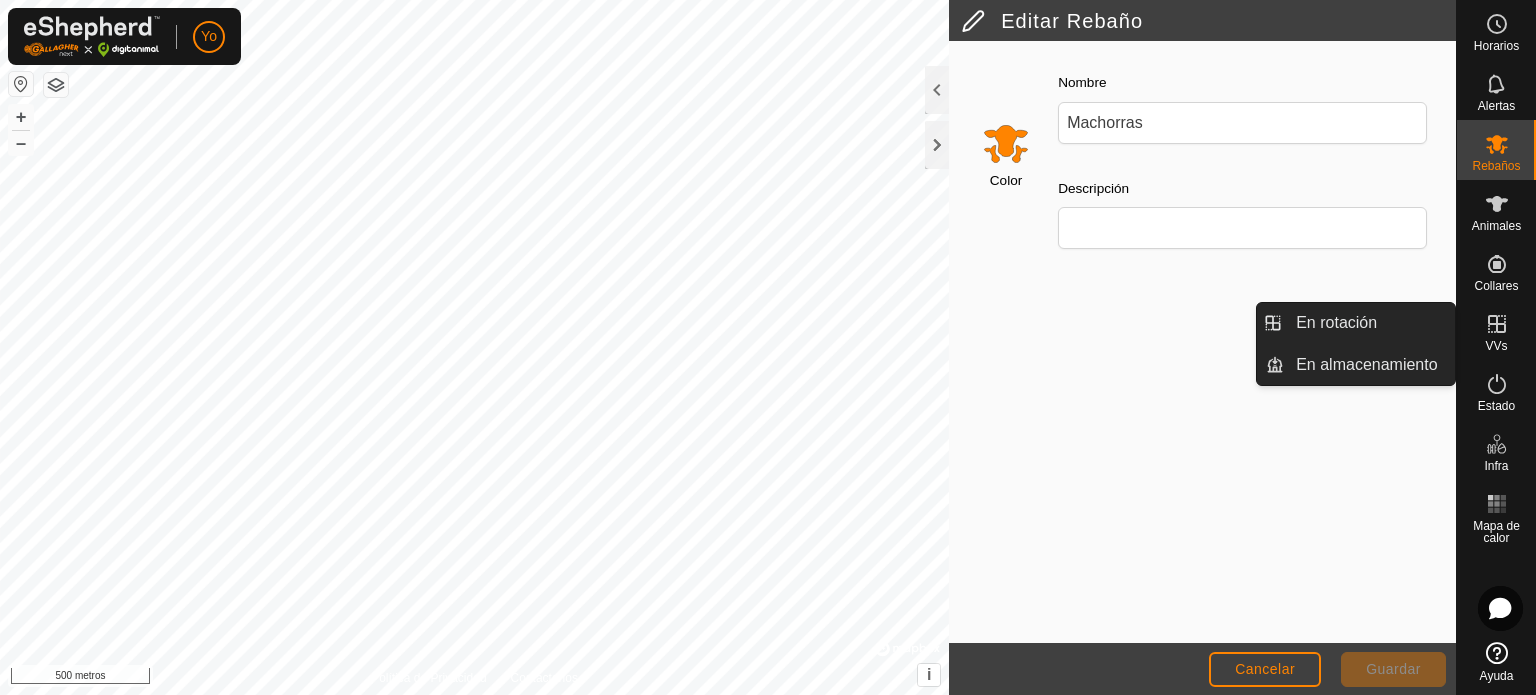 click on "VVs" at bounding box center [1496, 346] 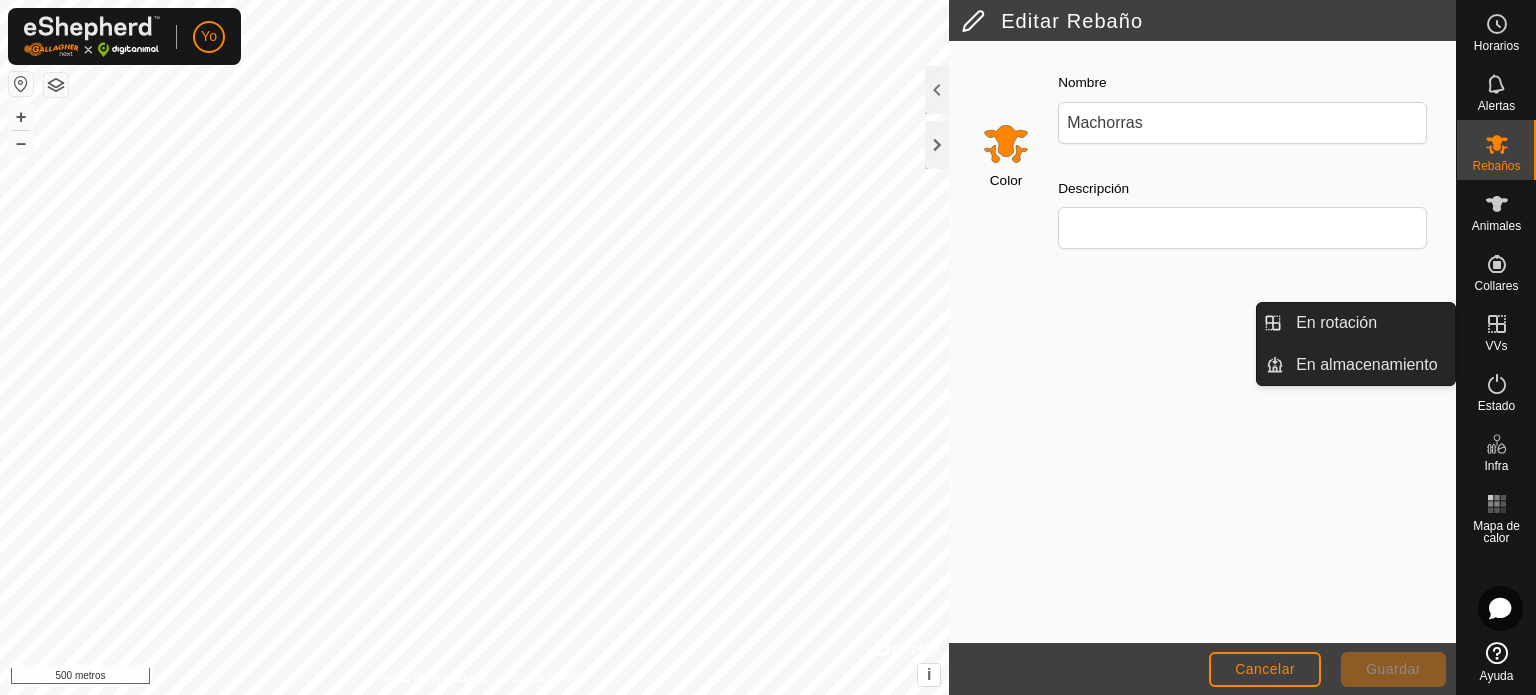 click 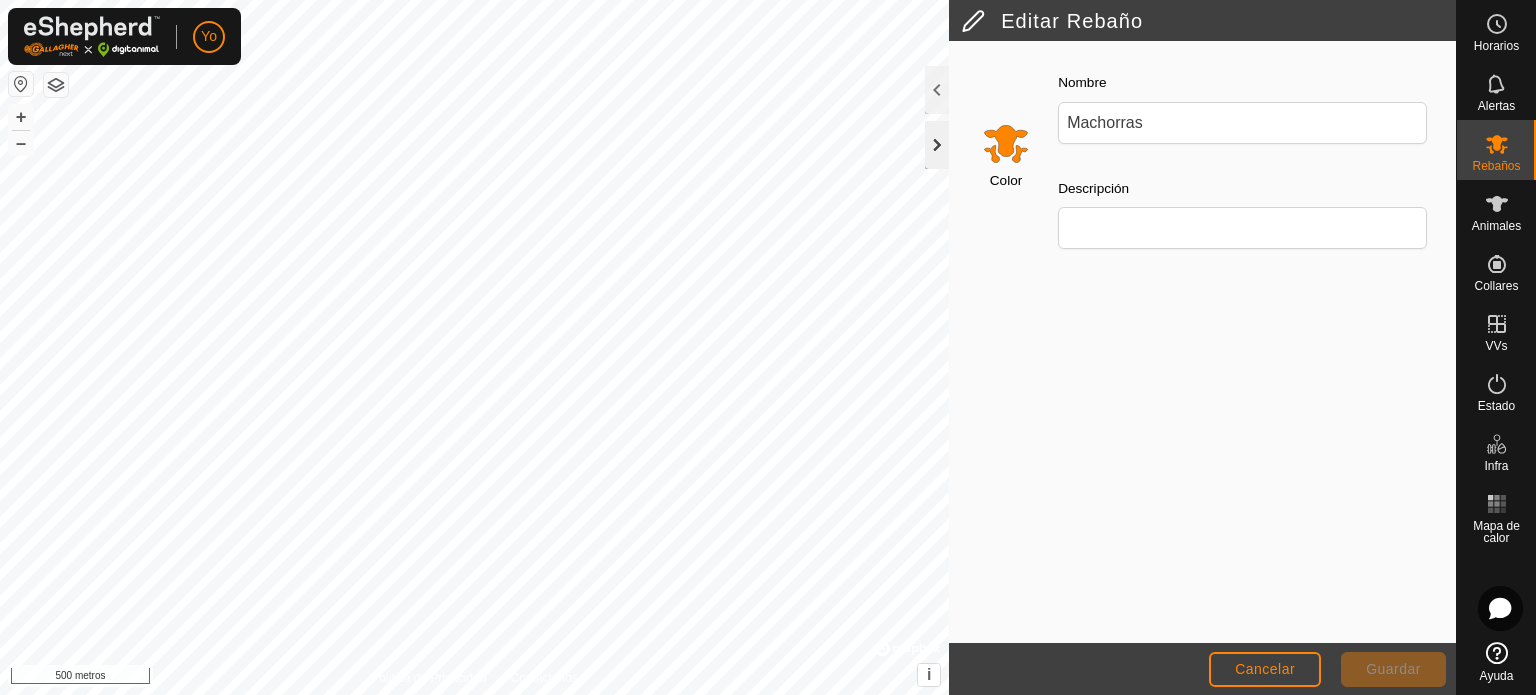 click 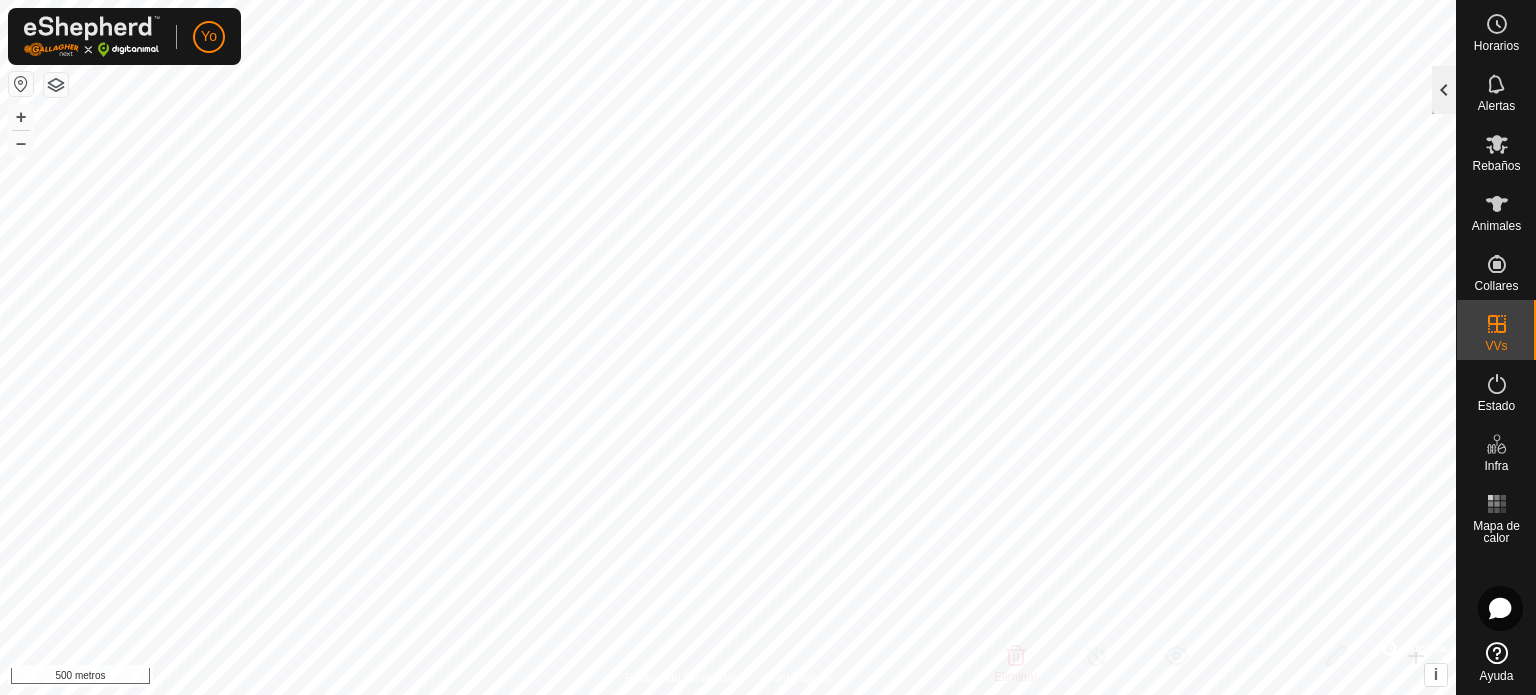 click 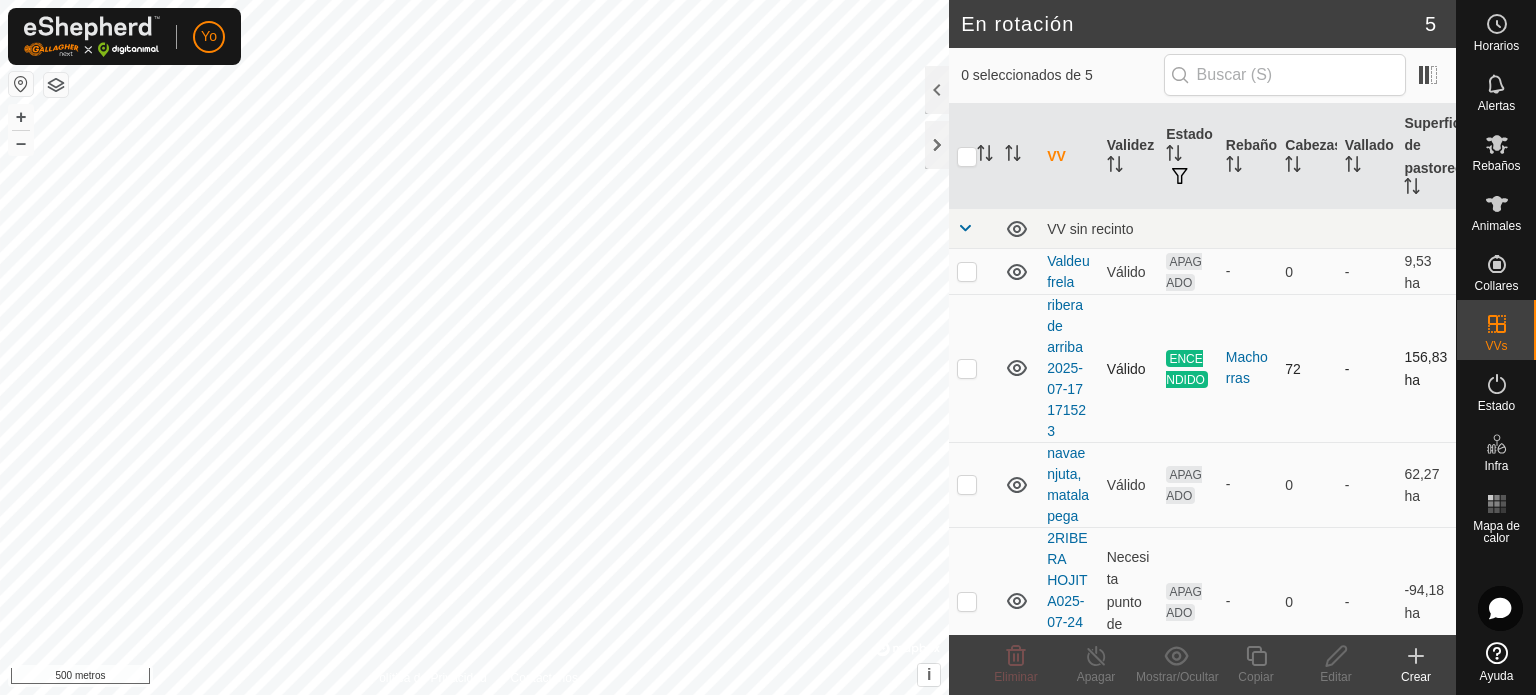 click at bounding box center [967, 368] 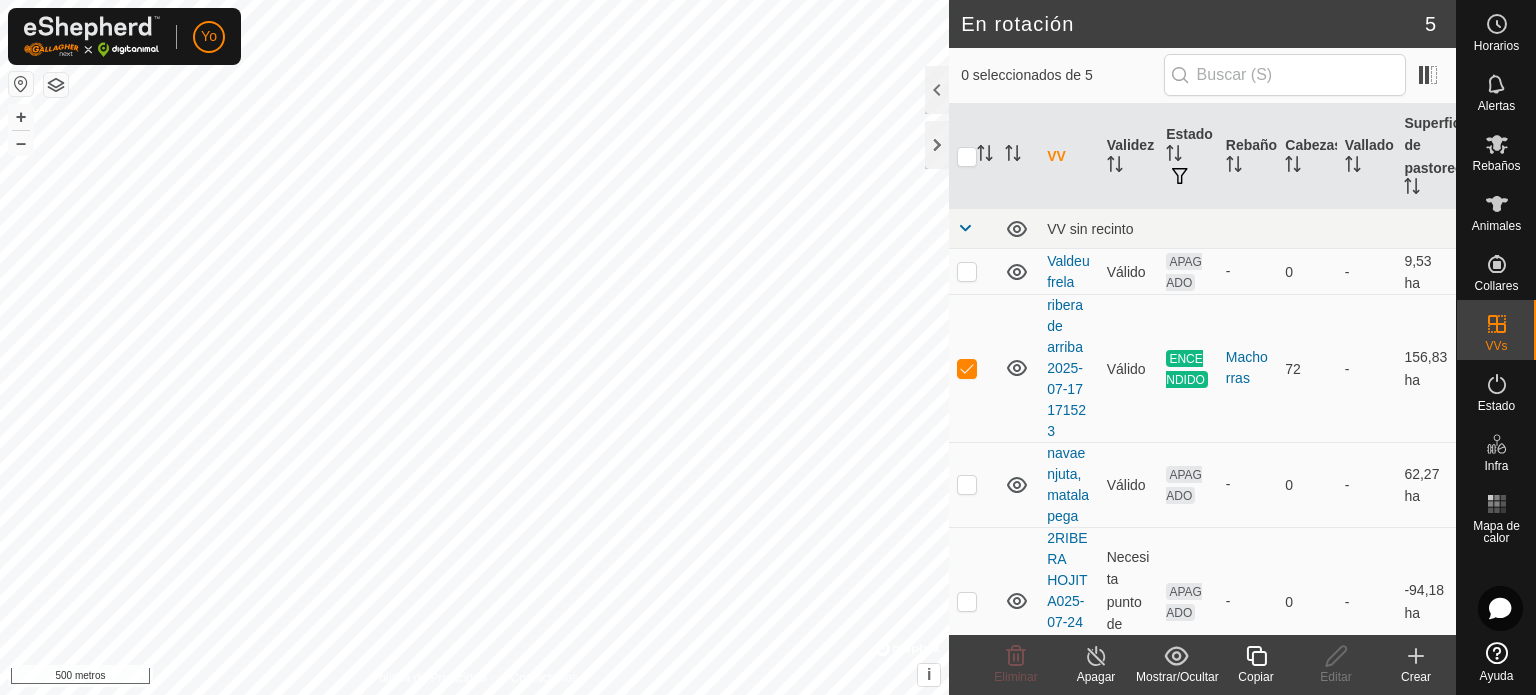 click 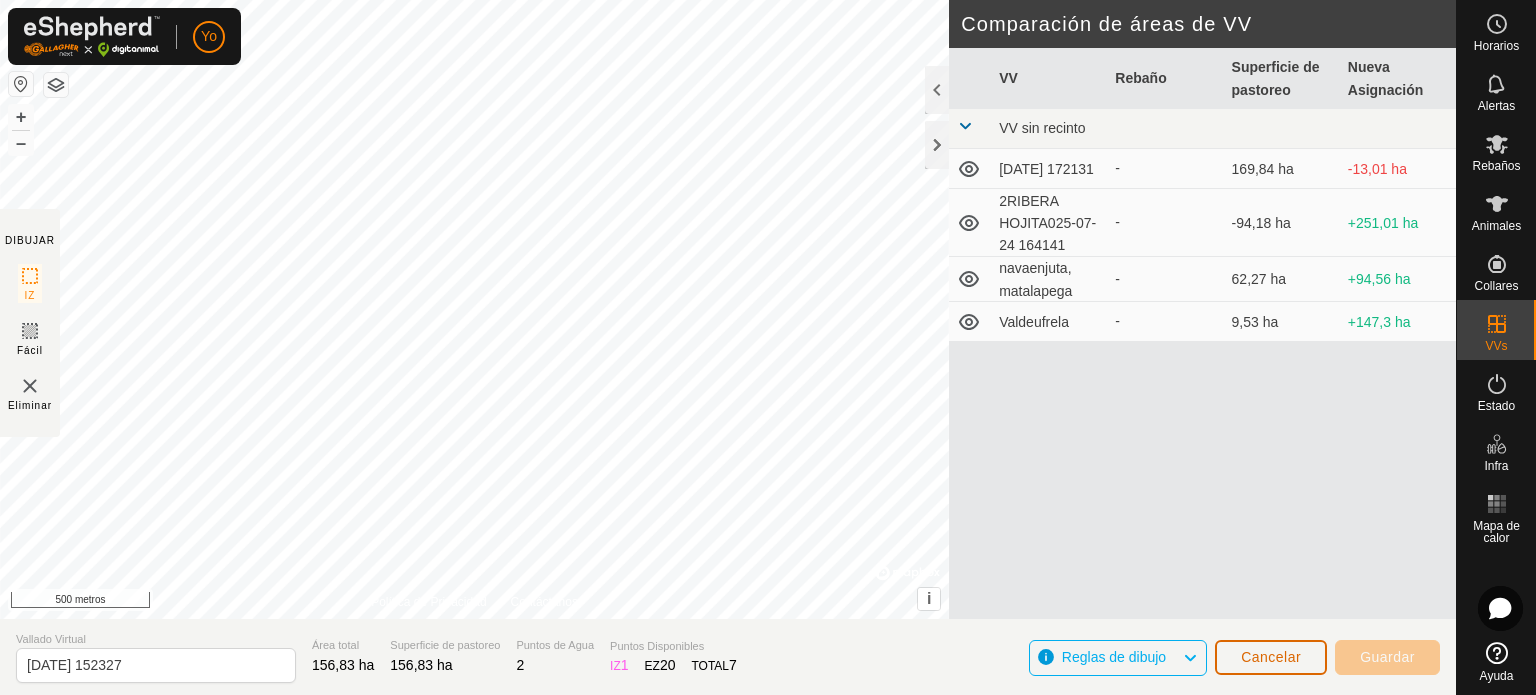 click on "Cancelar" 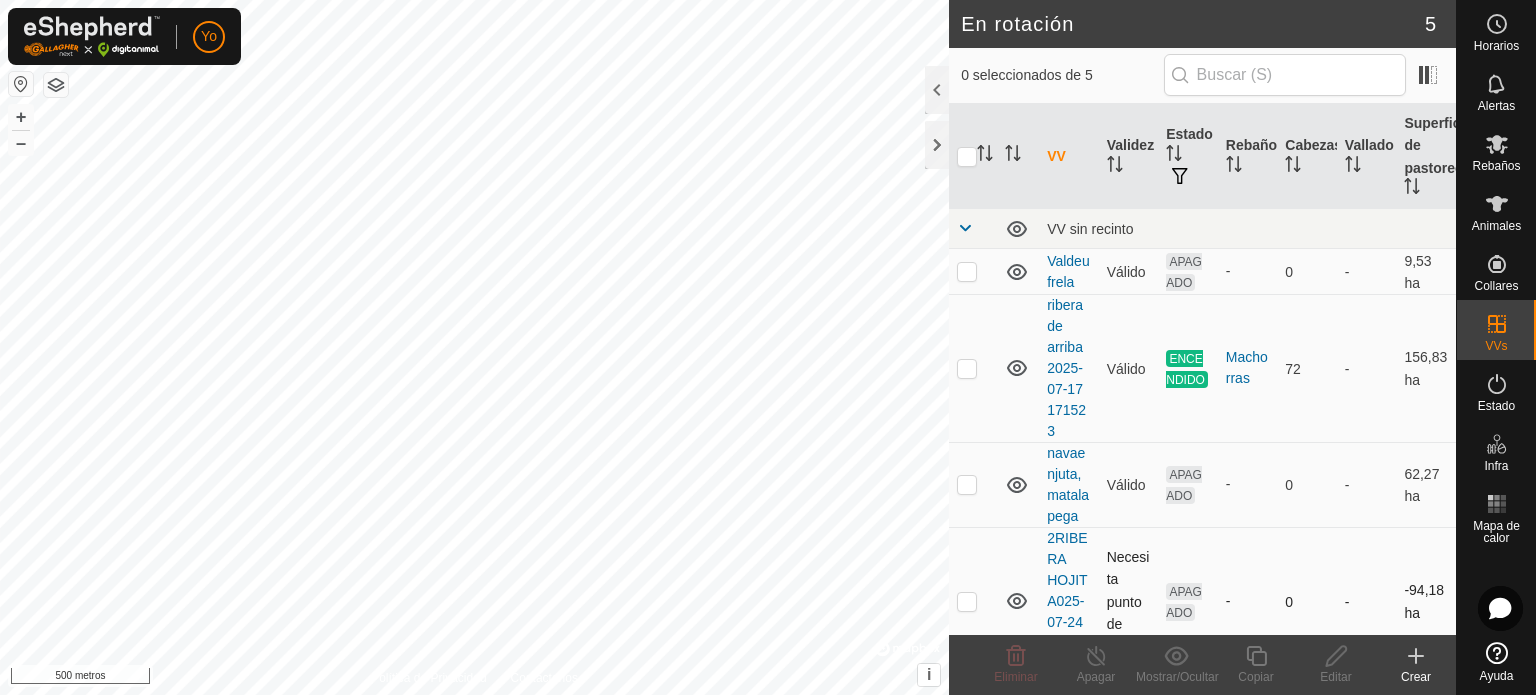 click at bounding box center (967, 601) 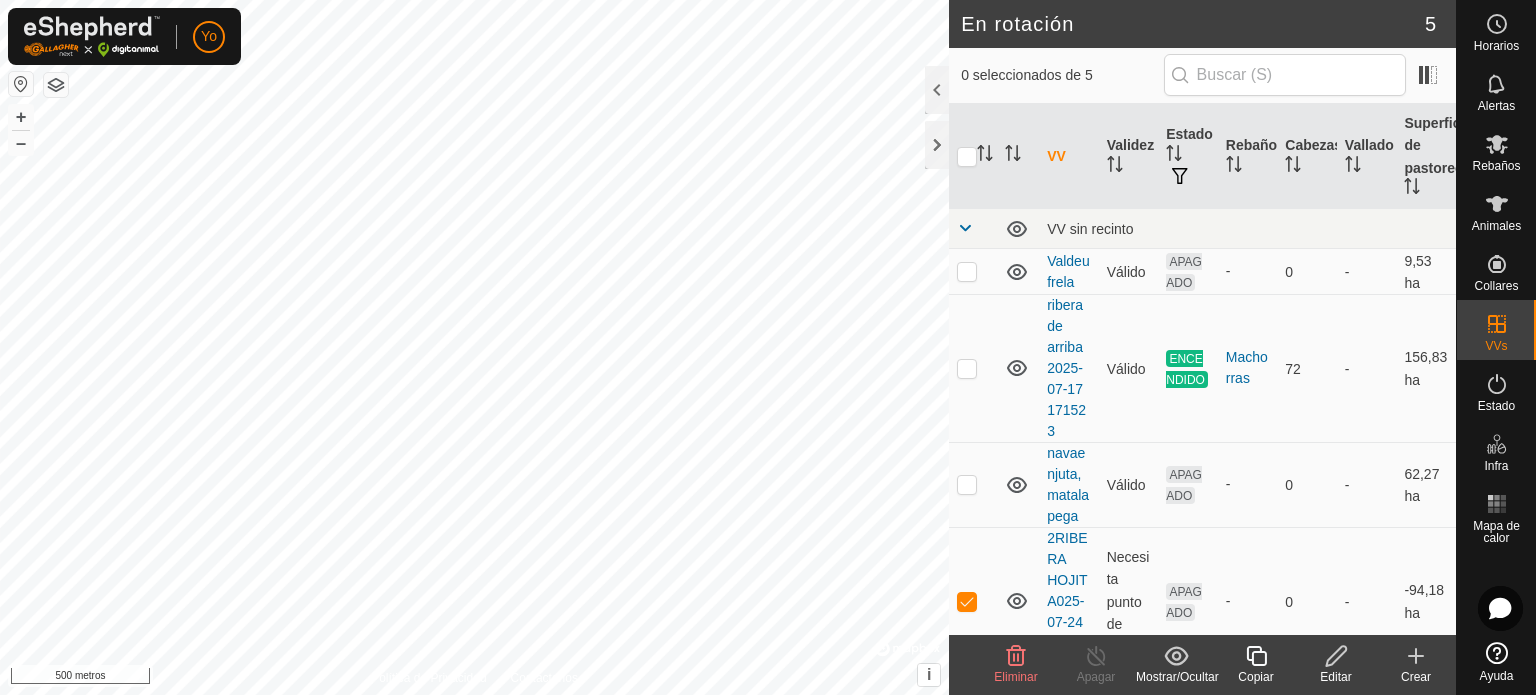 click 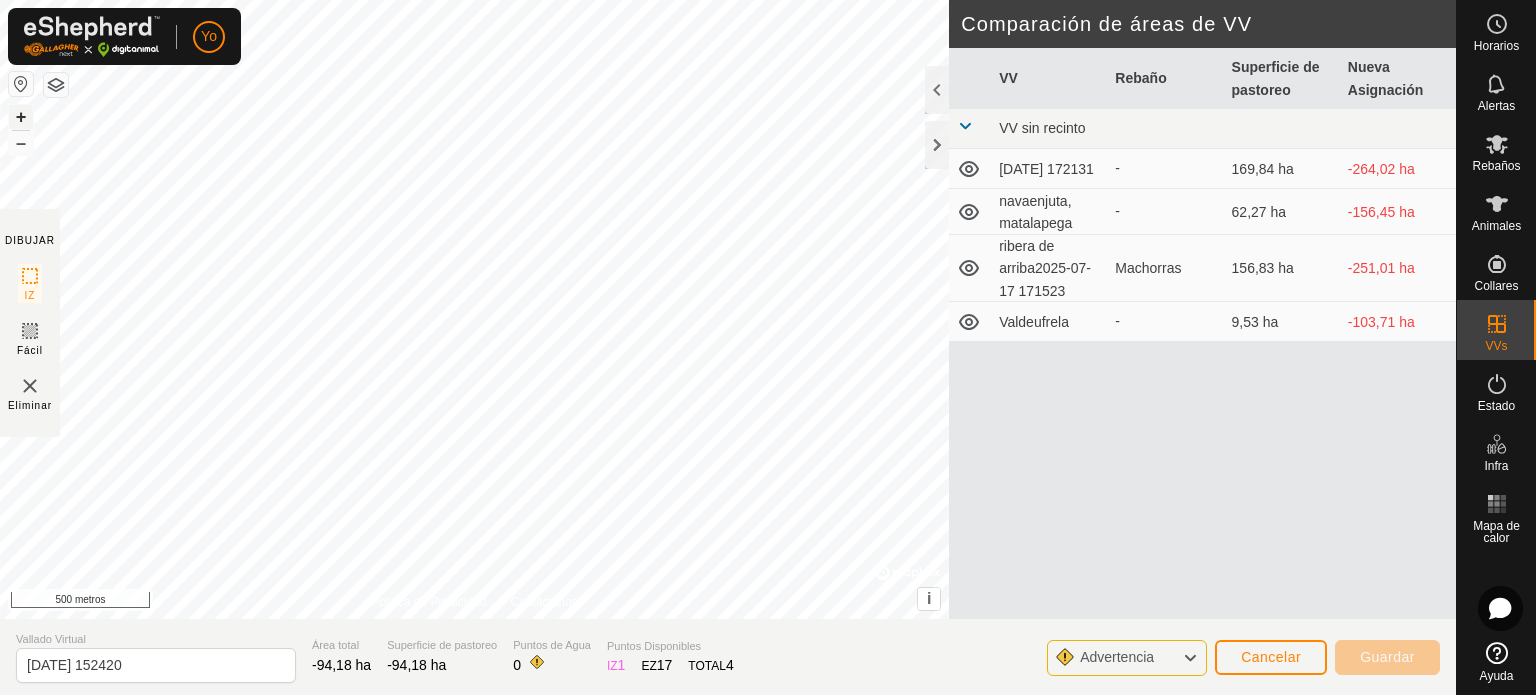 click on "+" at bounding box center (21, 116) 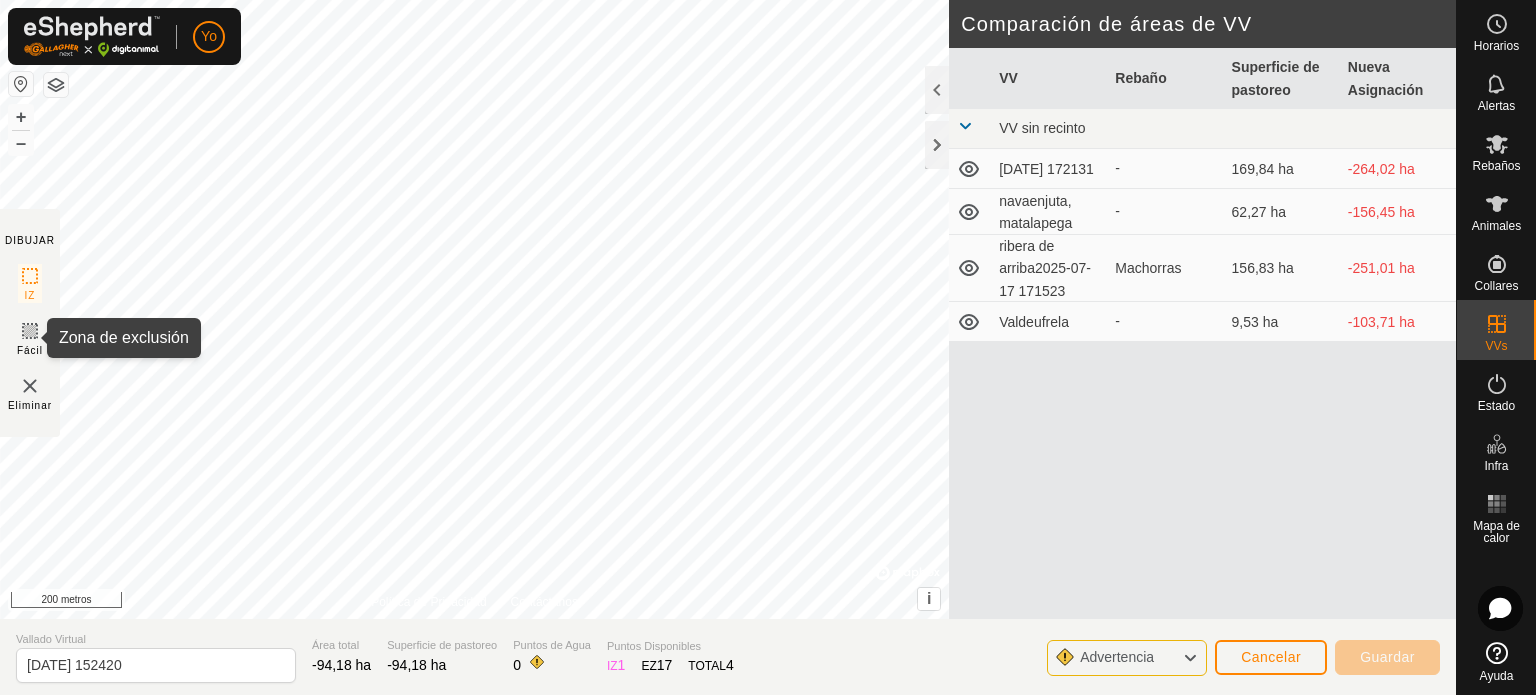 click 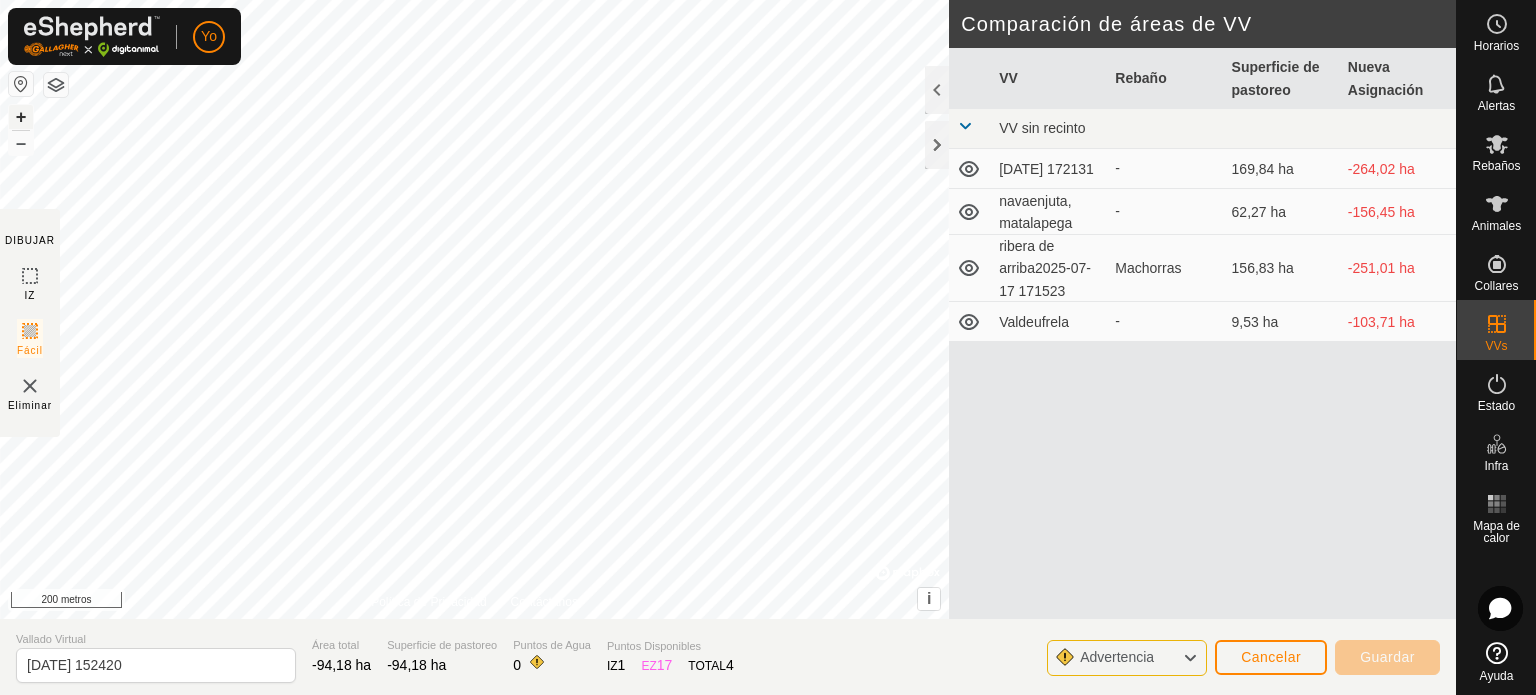 click on "+" at bounding box center [21, 116] 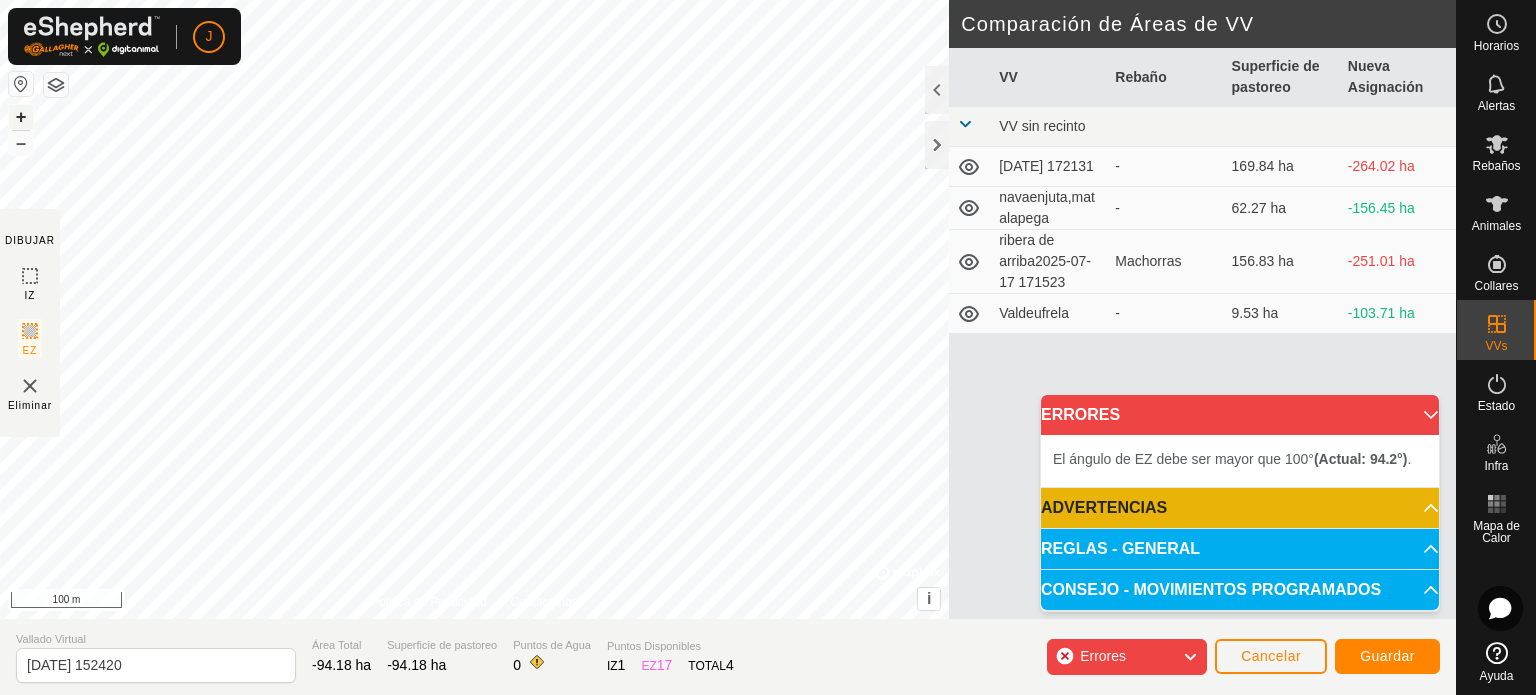 click on "El [PERSON_NAME] de EZ debe ser mayor que 100°  (Actual: 94.2°) . + – ⇧ i ©  Mapbox , ©  OpenStreetMap ,  Improve this map 100 m" at bounding box center [474, 309] 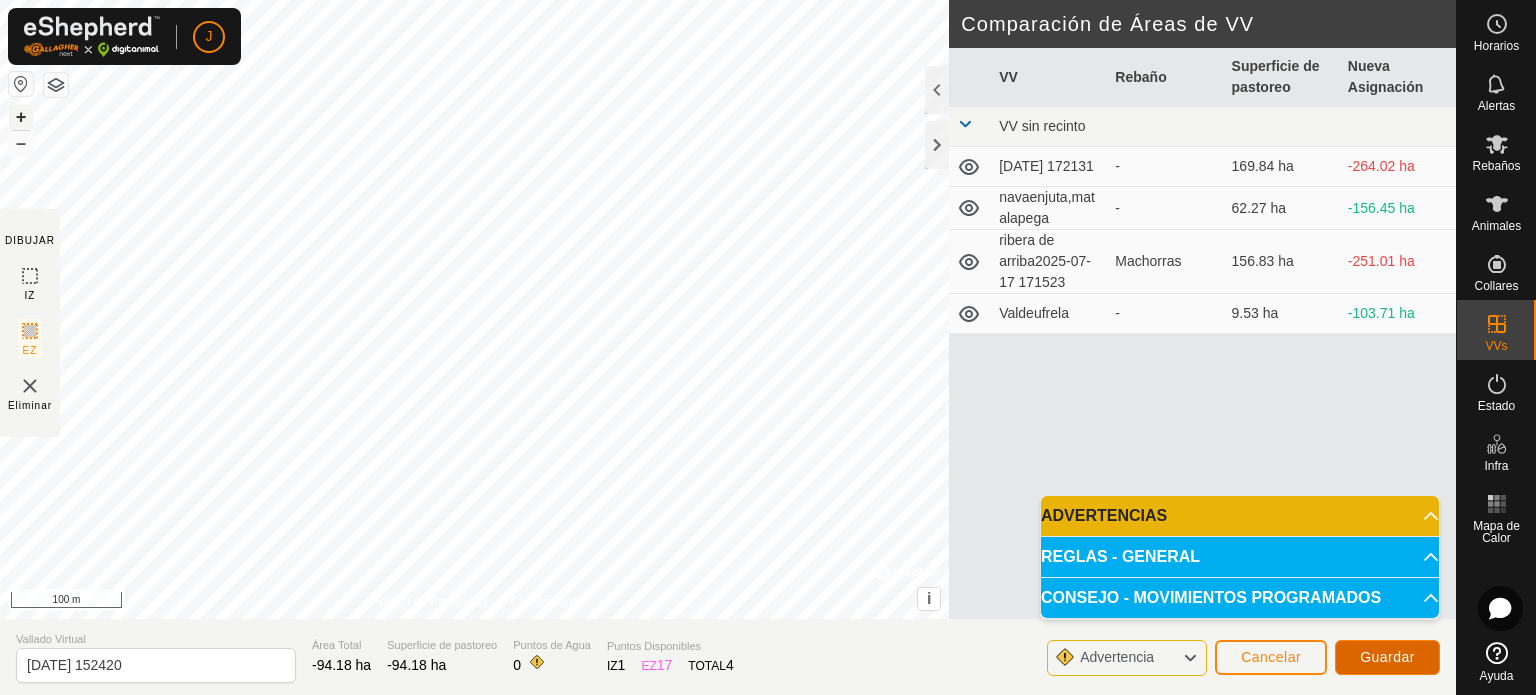 click on "Guardar" 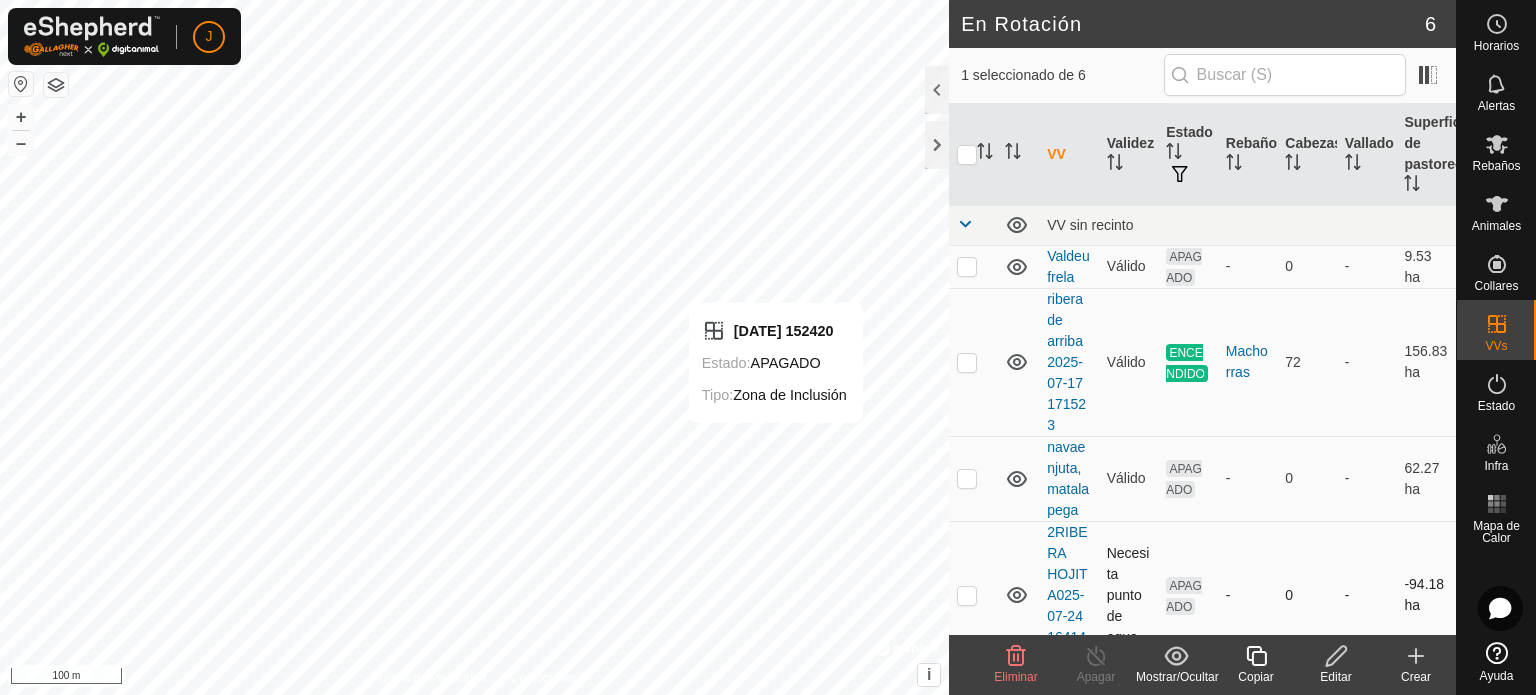 checkbox on "false" 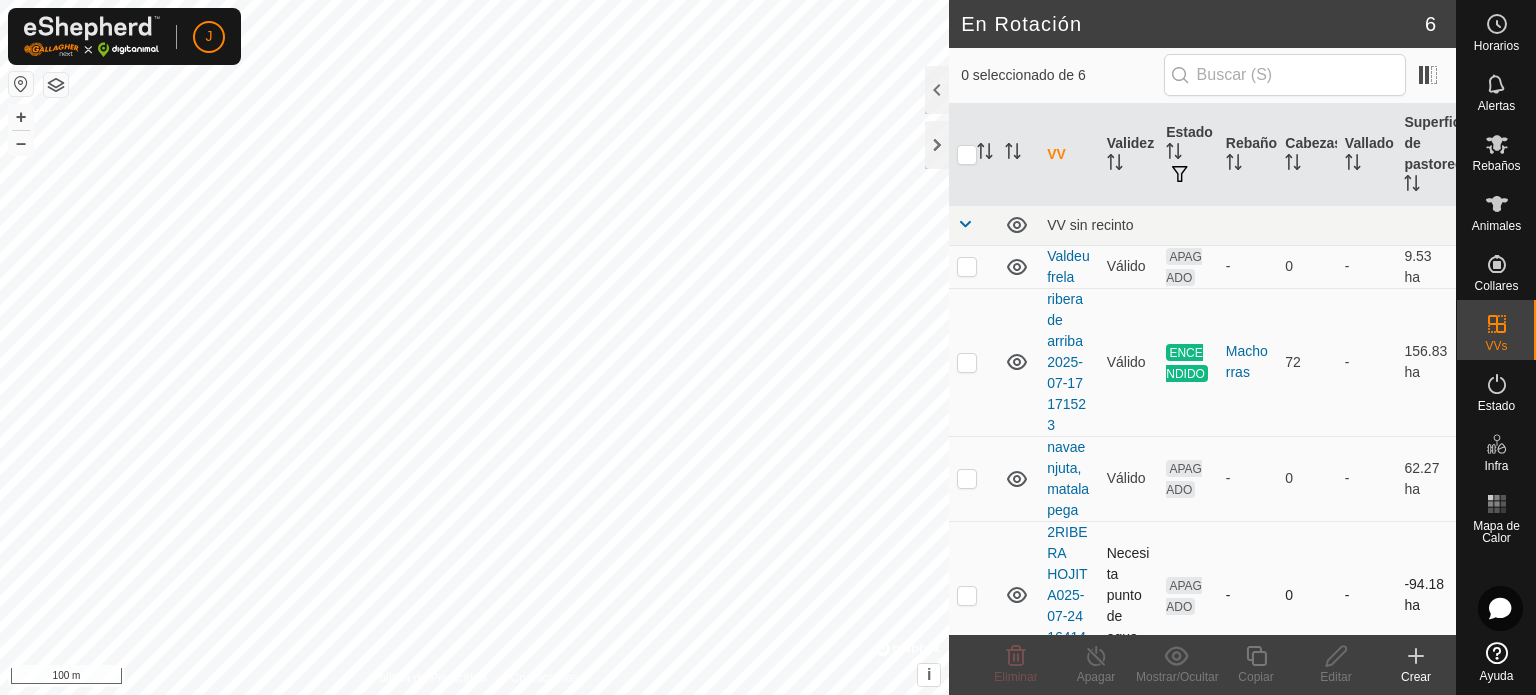click at bounding box center [967, 595] 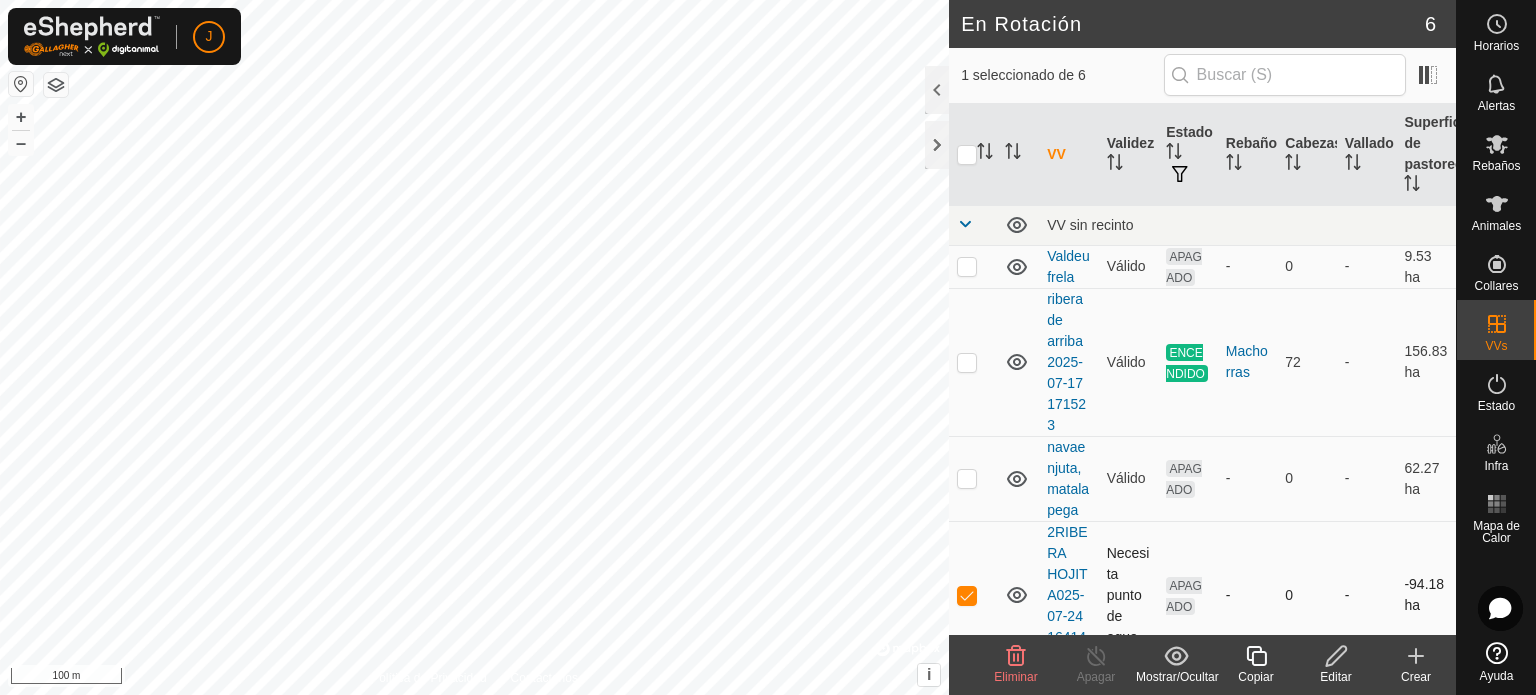 checkbox on "false" 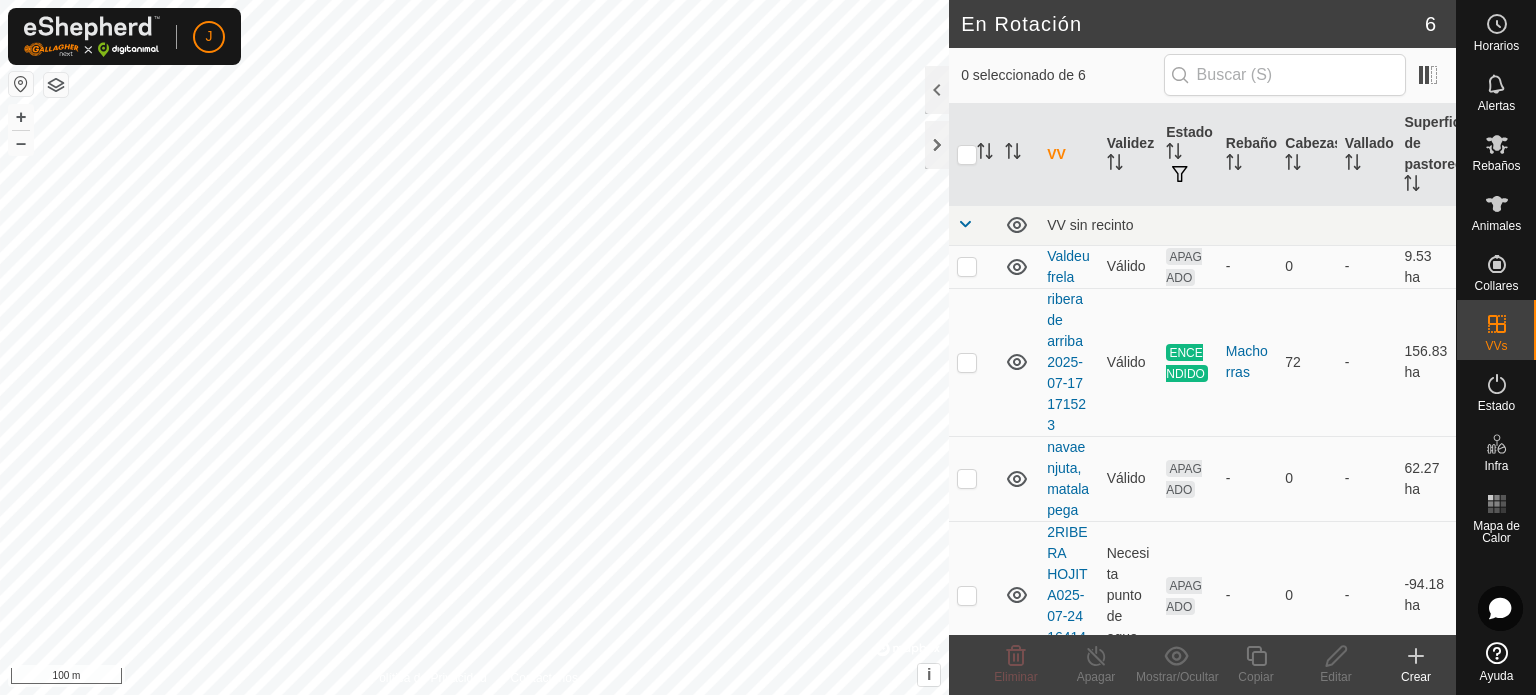 click 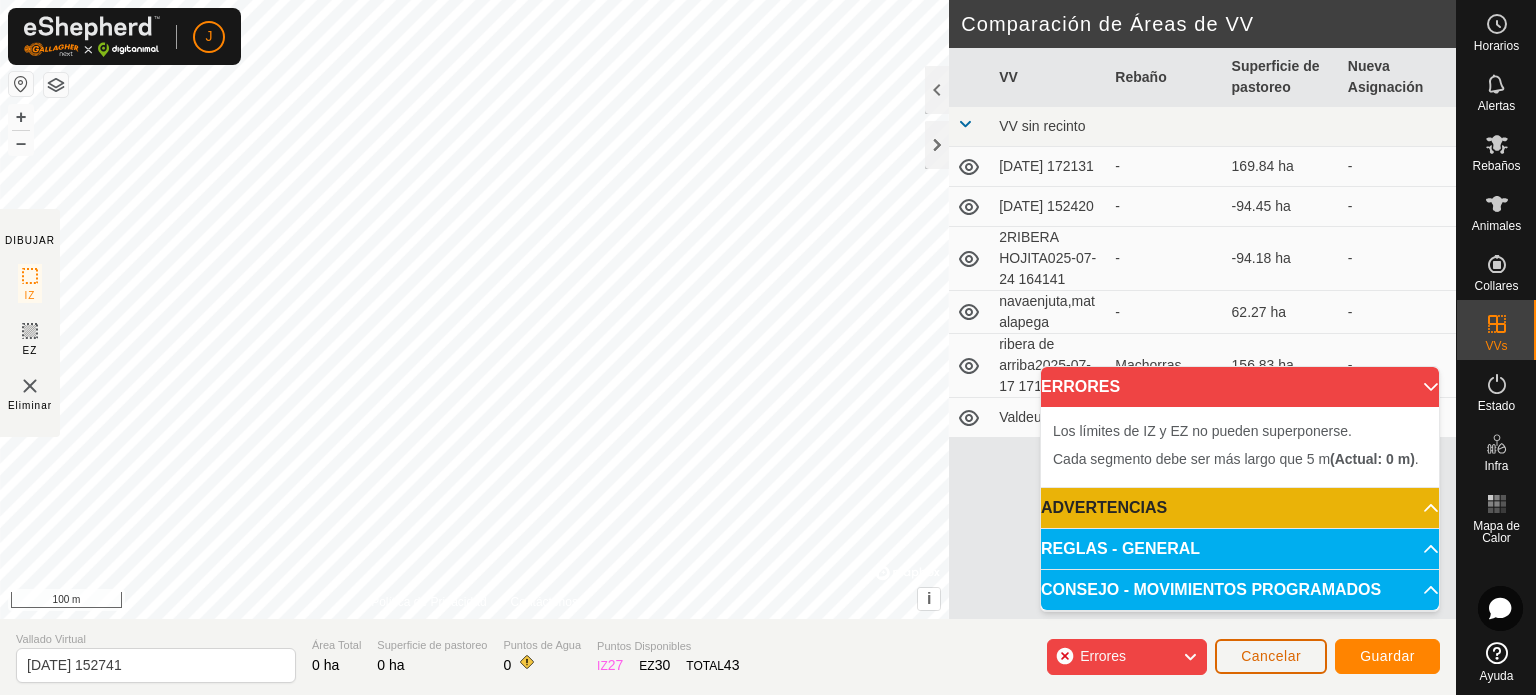 click on "Cancelar" 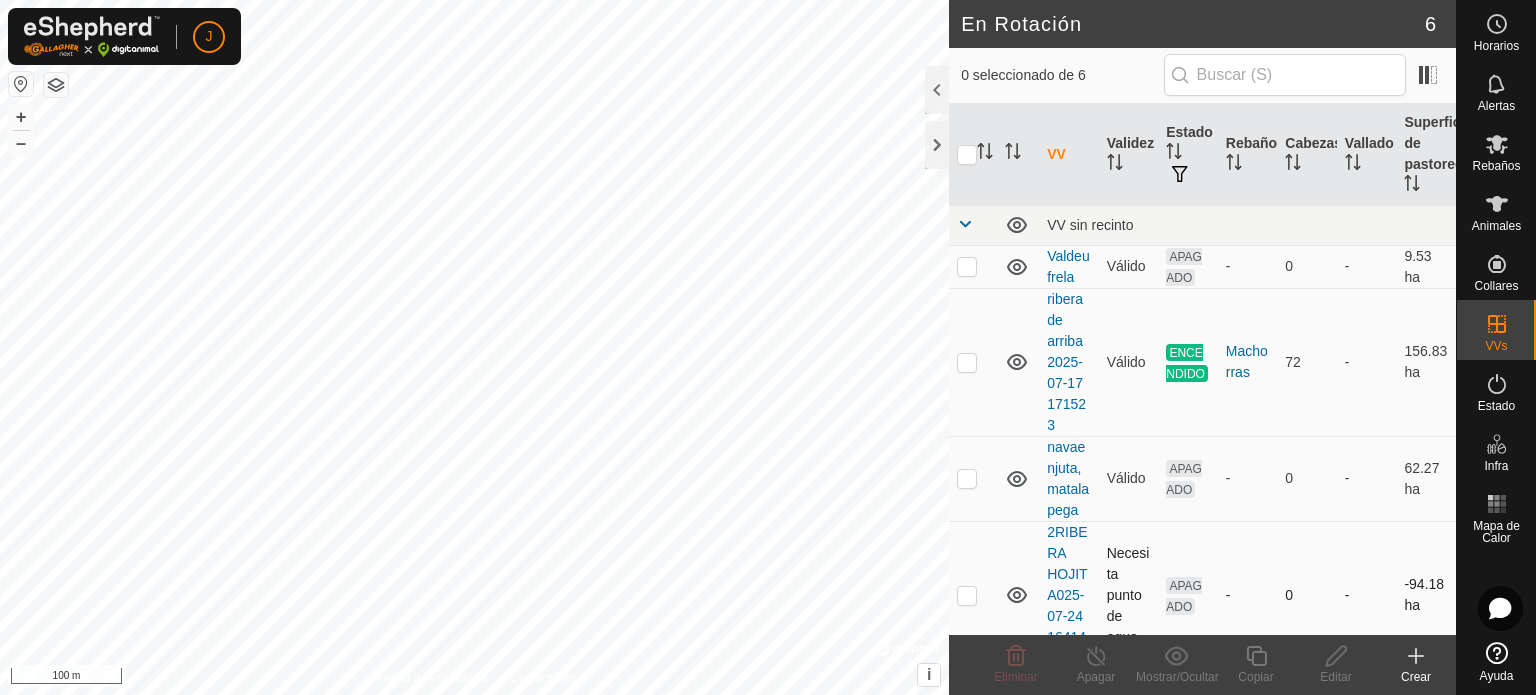 click at bounding box center [967, 595] 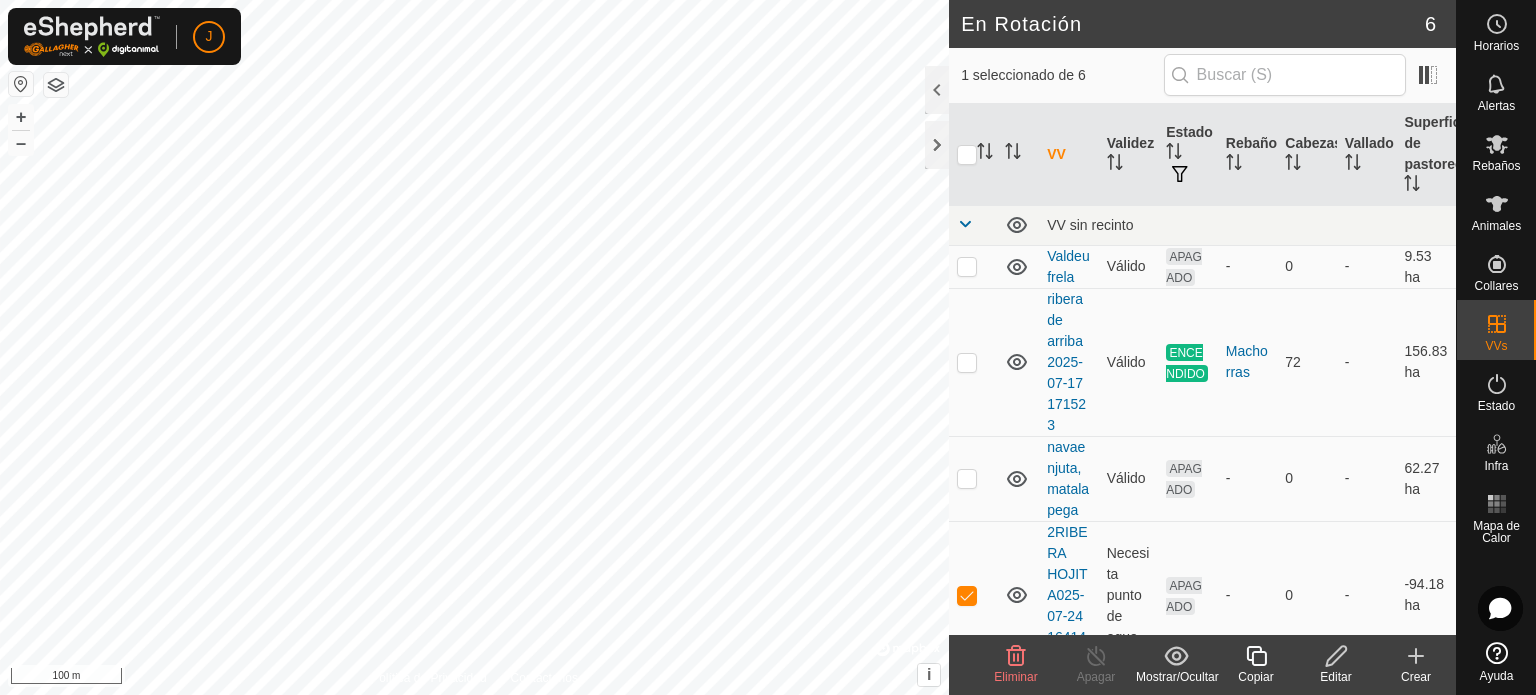 click 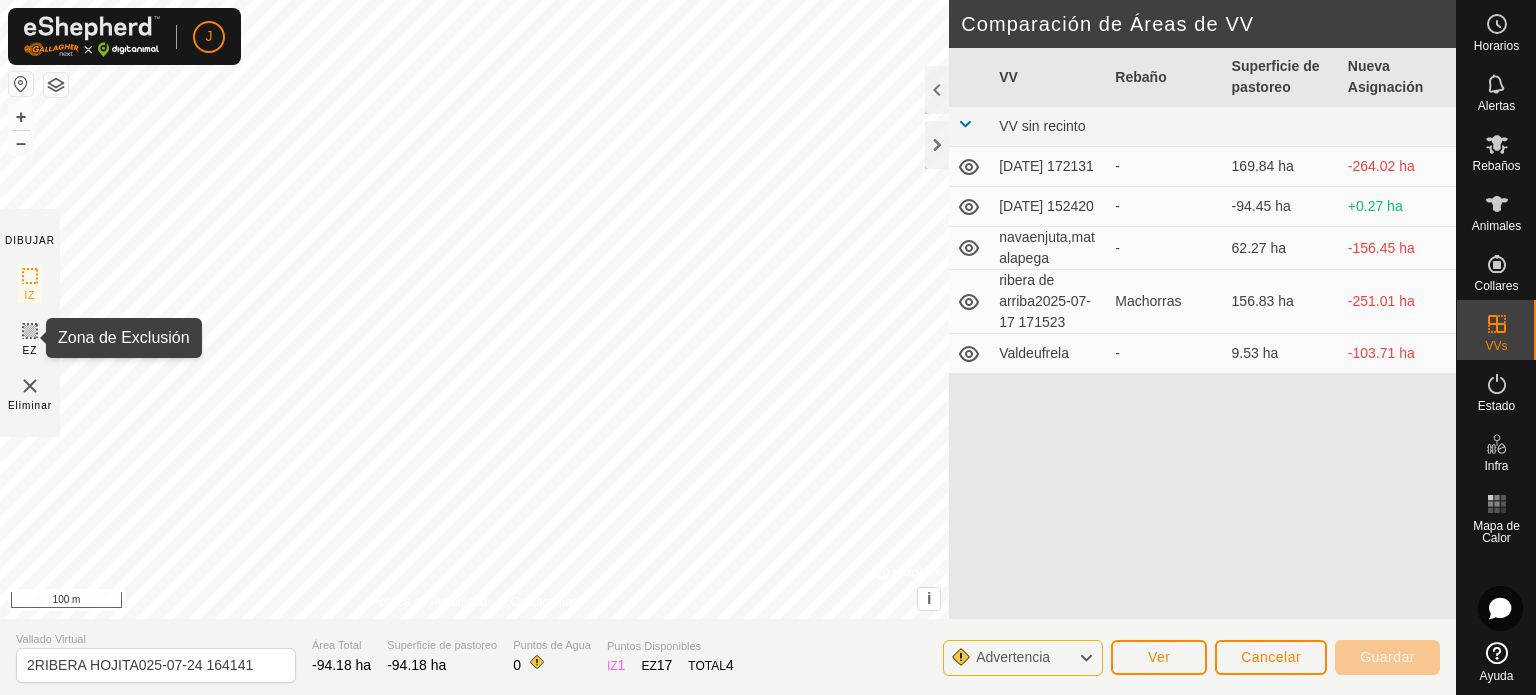 click 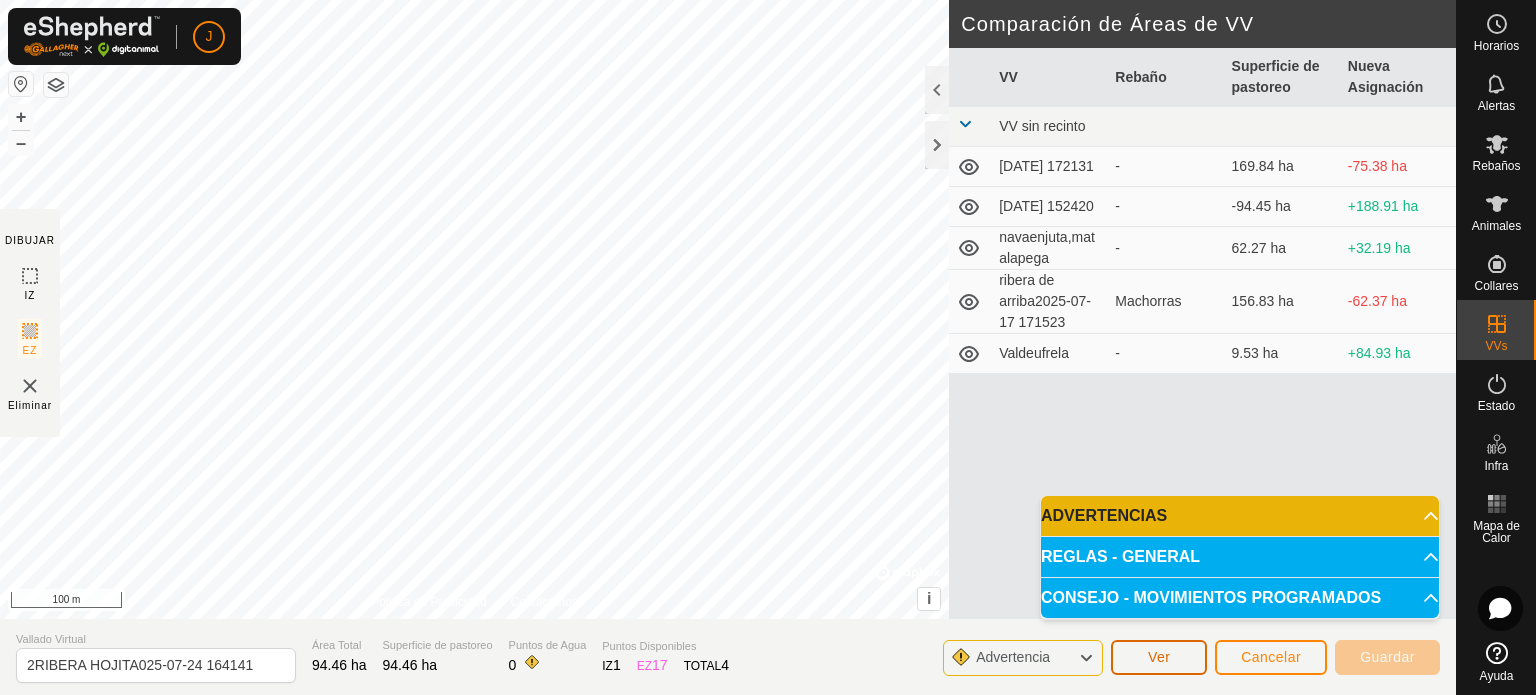click on "Ver" 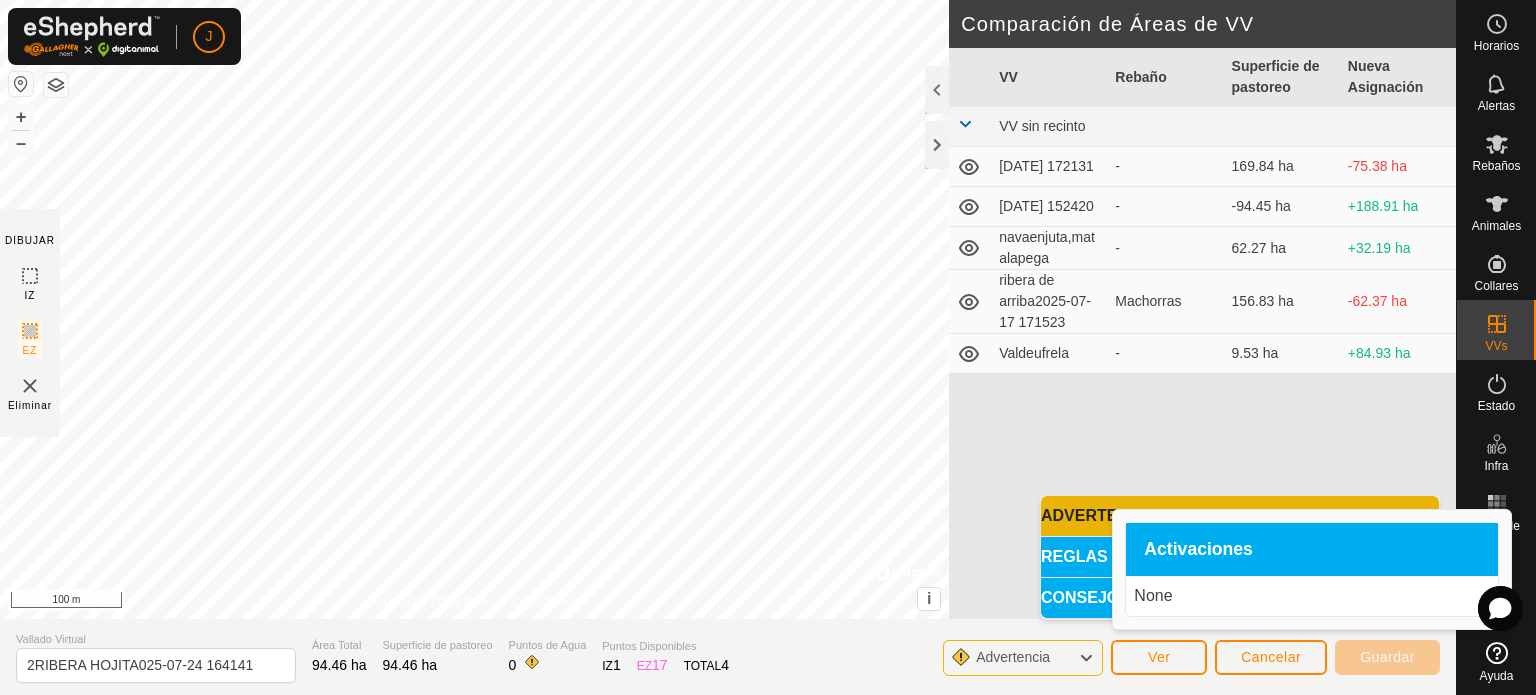 click on "VV   Rebaño   Superficie de pastoreo   Nueva Asignación  VV sin recinto  [DATE] 172131  -  169.84 ha  -75.38 ha  [DATE] 152420  -  -94.45 ha  +188.91 ha  navaenjuta,matalapega  -  62.27 ha  +32.19 [PERSON_NAME] de arriba2025-07-17 171523   Machorras    156.83 ha  -62.37 ha  Valdeufrela  -  9.53 ha  +84.93 ha" at bounding box center [1202, 357] 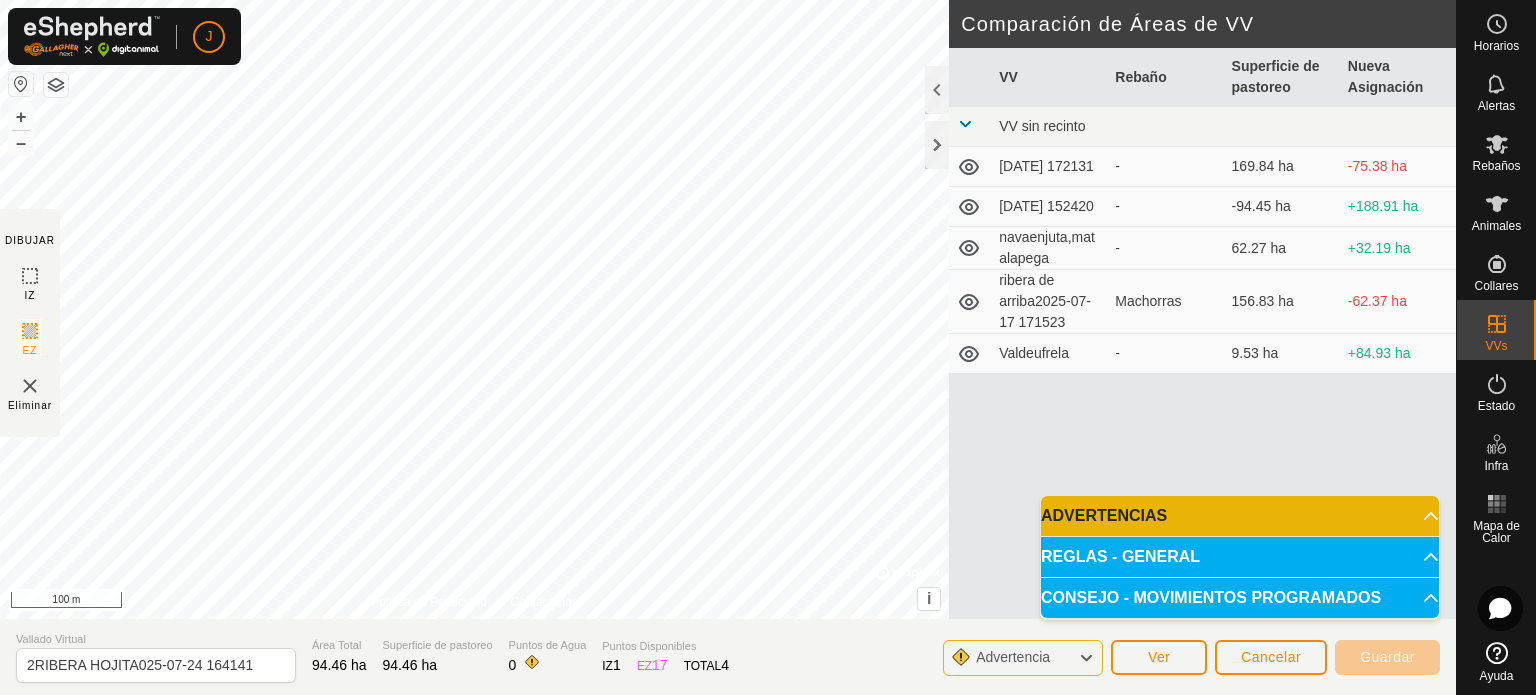 click on "ADVERTENCIAS" at bounding box center (1240, 516) 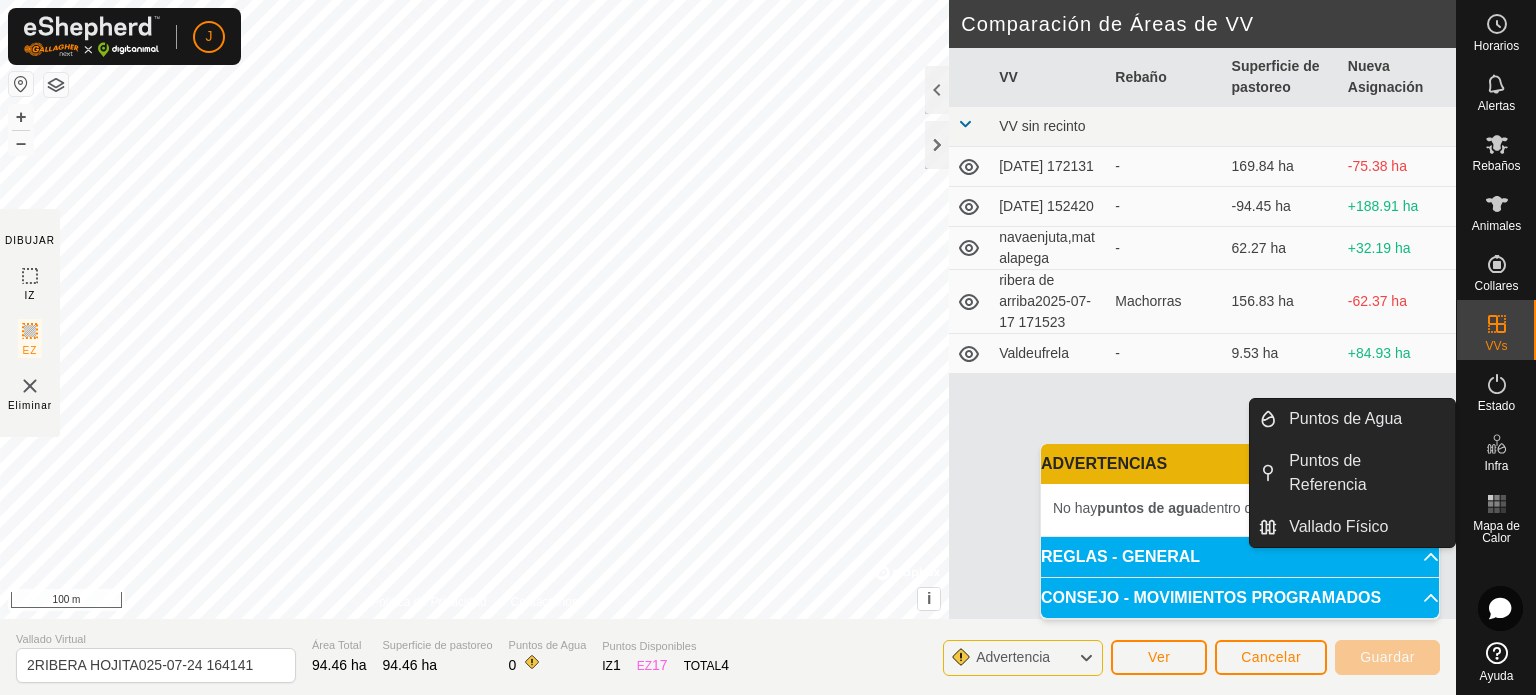 click on "Infra" at bounding box center (1496, 466) 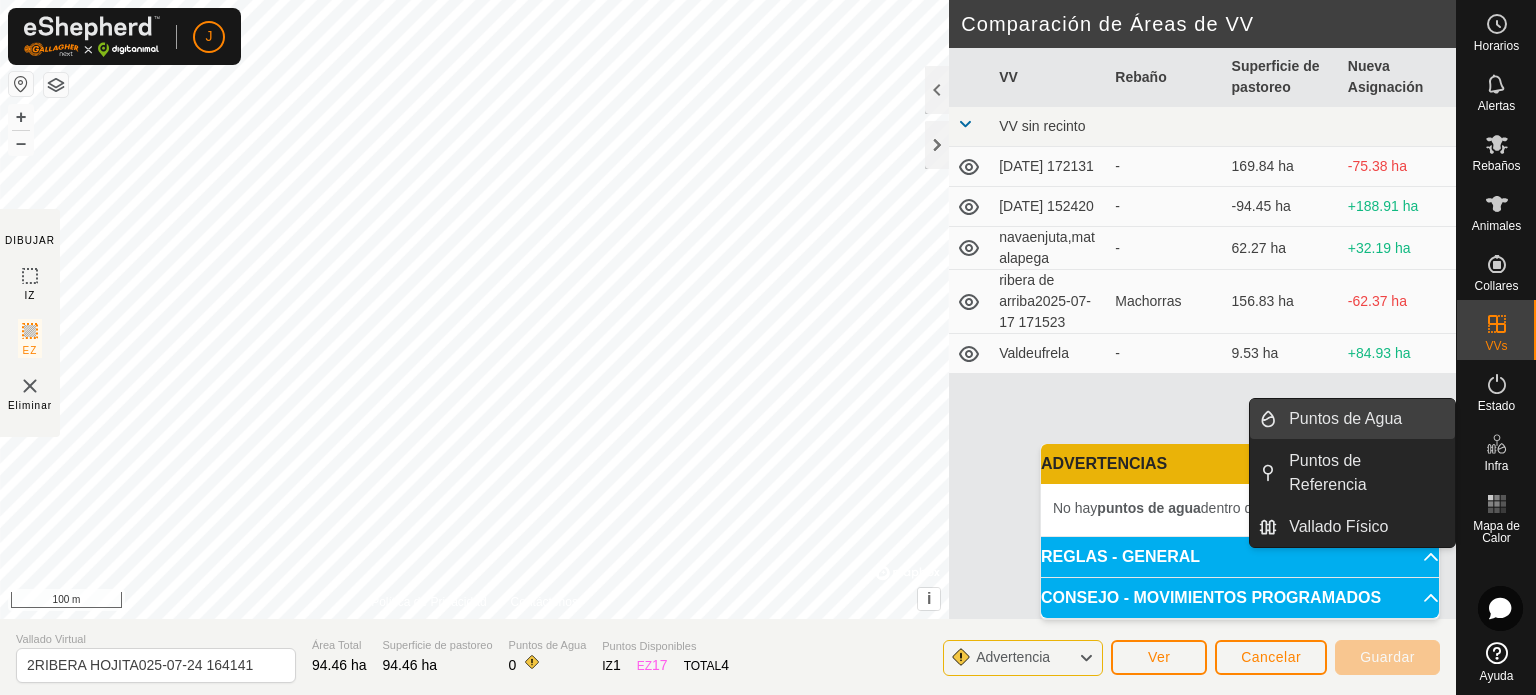 click on "Puntos de Agua" at bounding box center (1366, 419) 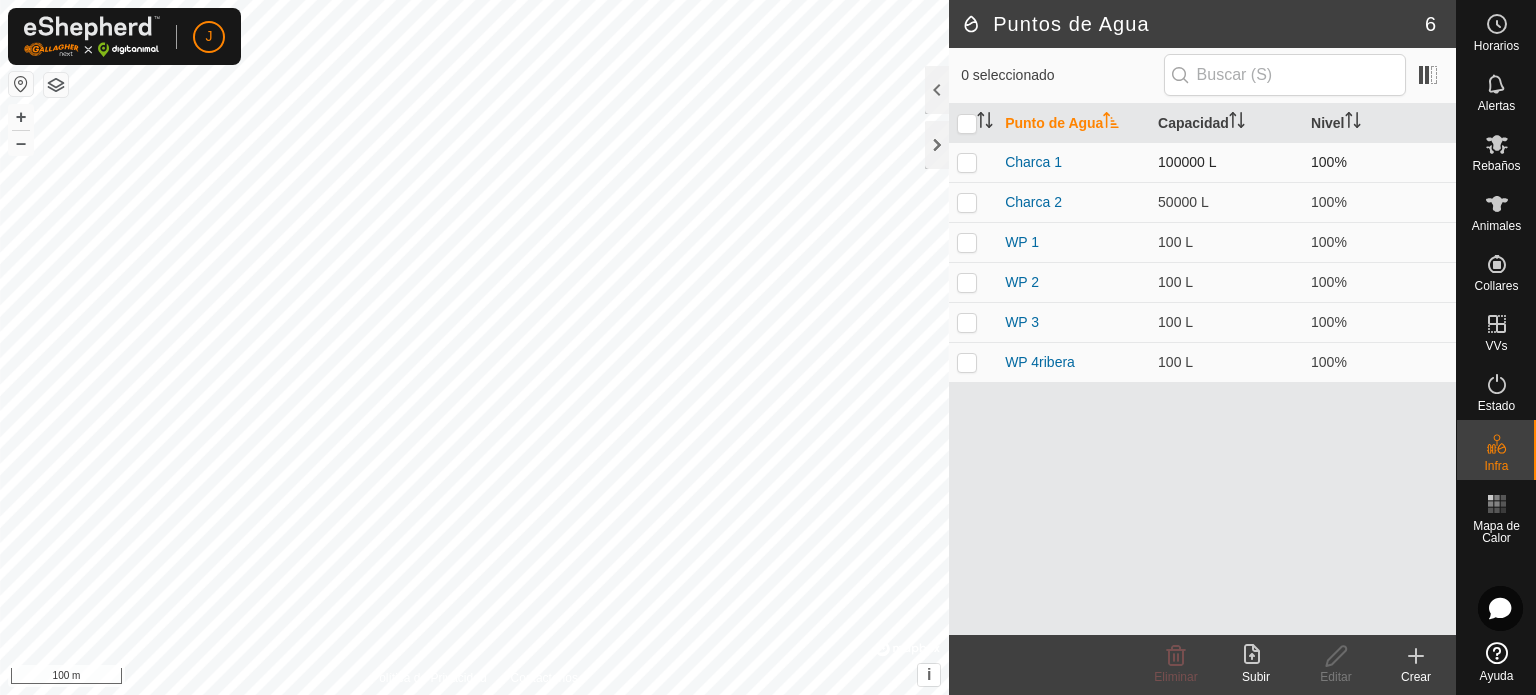 click at bounding box center [967, 162] 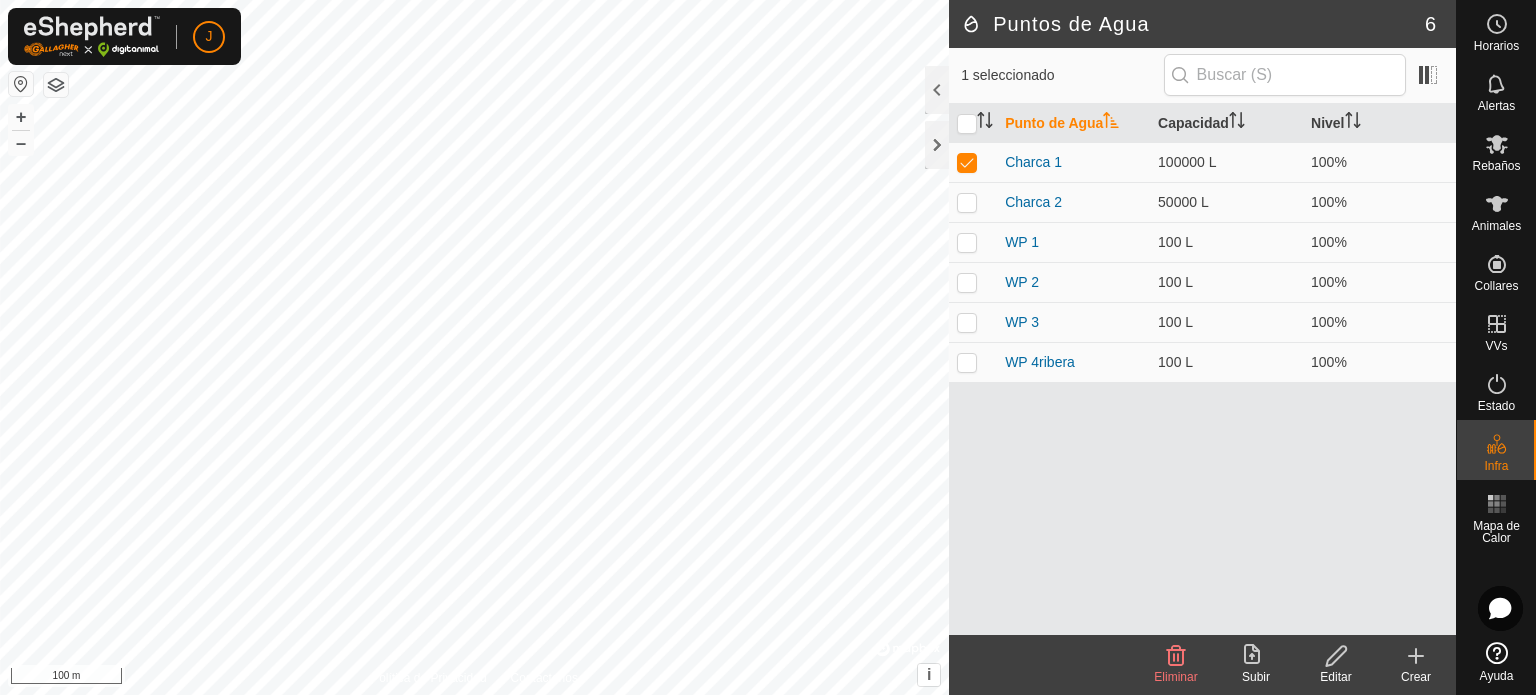 click 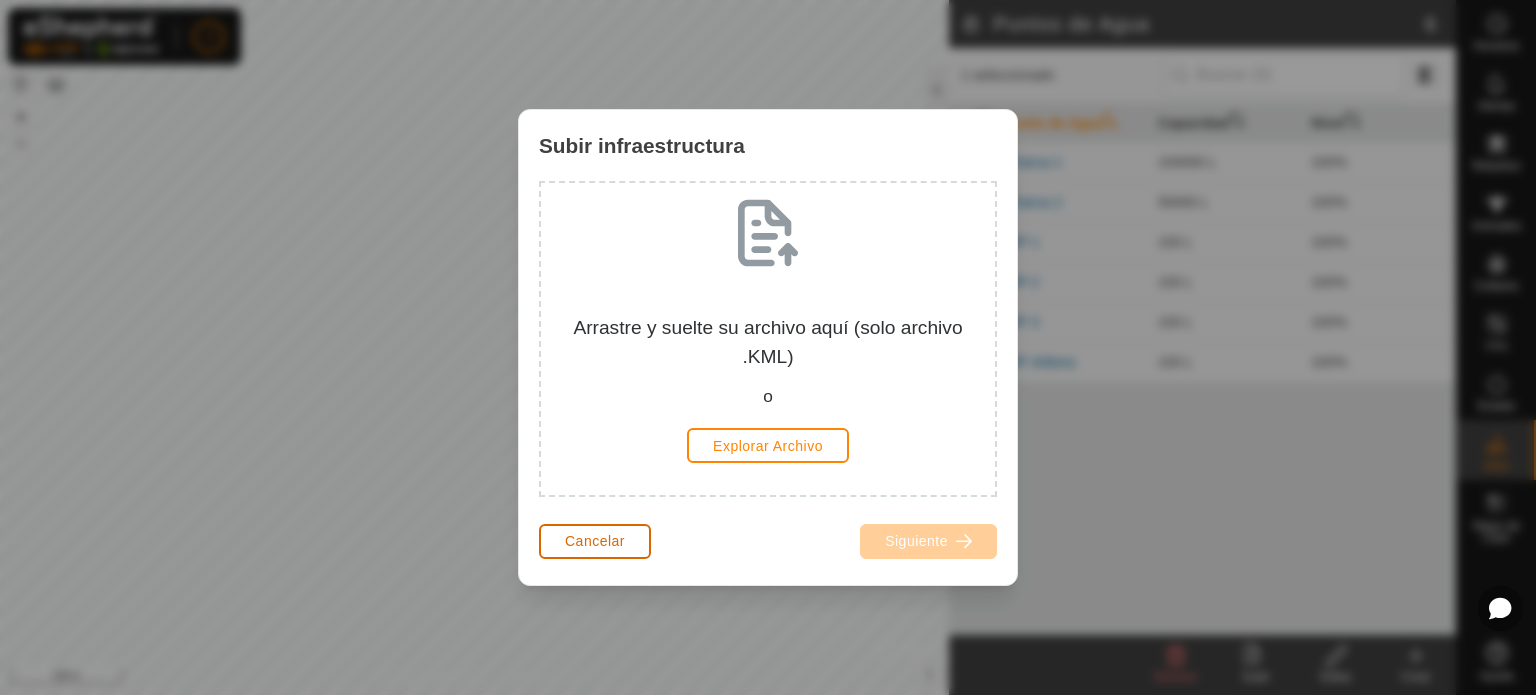 click on "Cancelar" at bounding box center [595, 541] 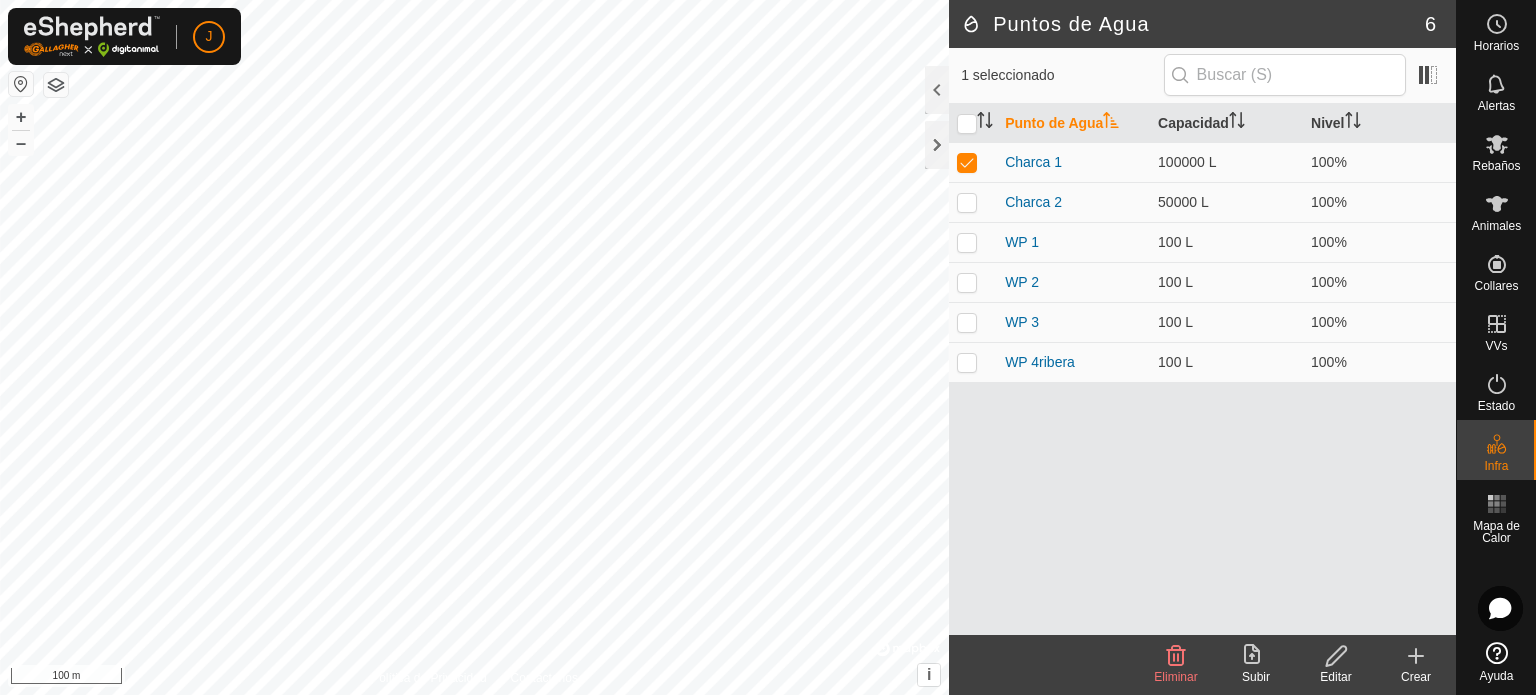 click 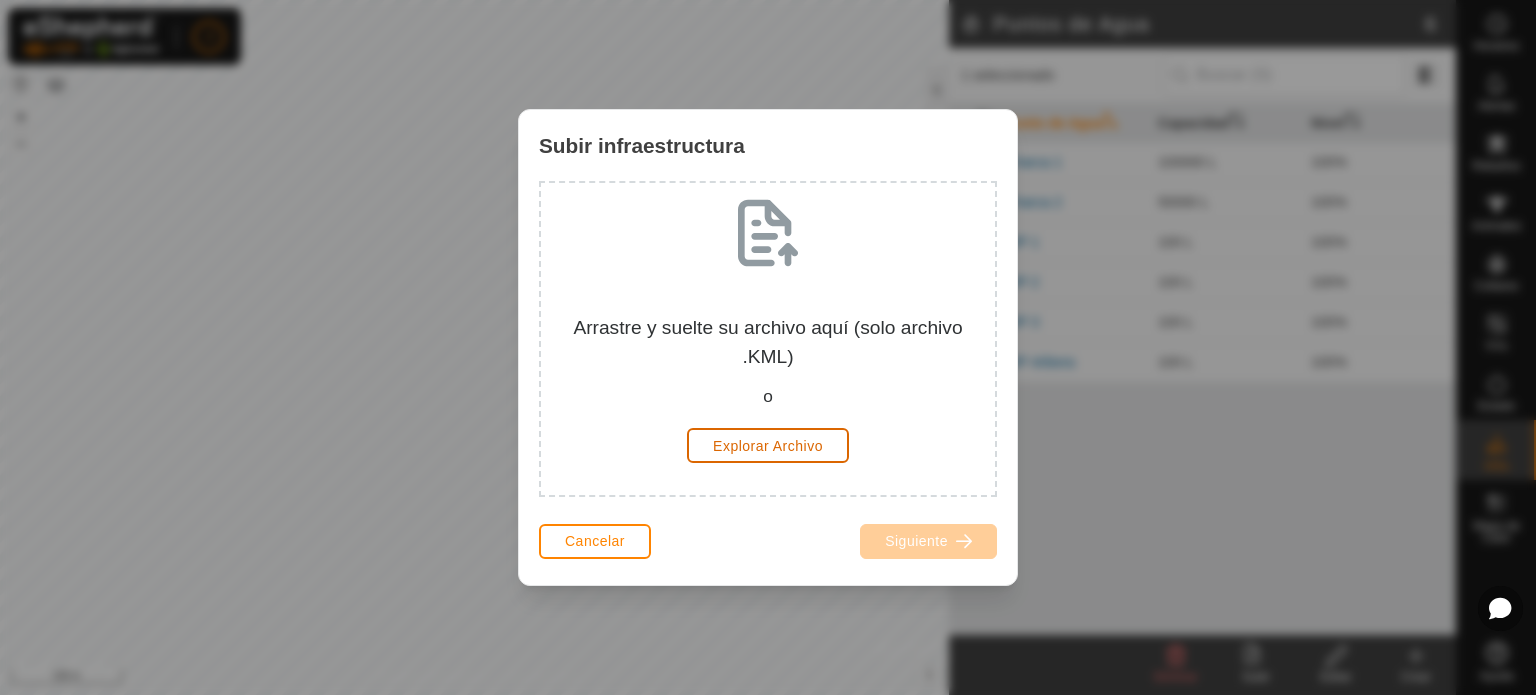 click on "Explorar Archivo" at bounding box center [768, 446] 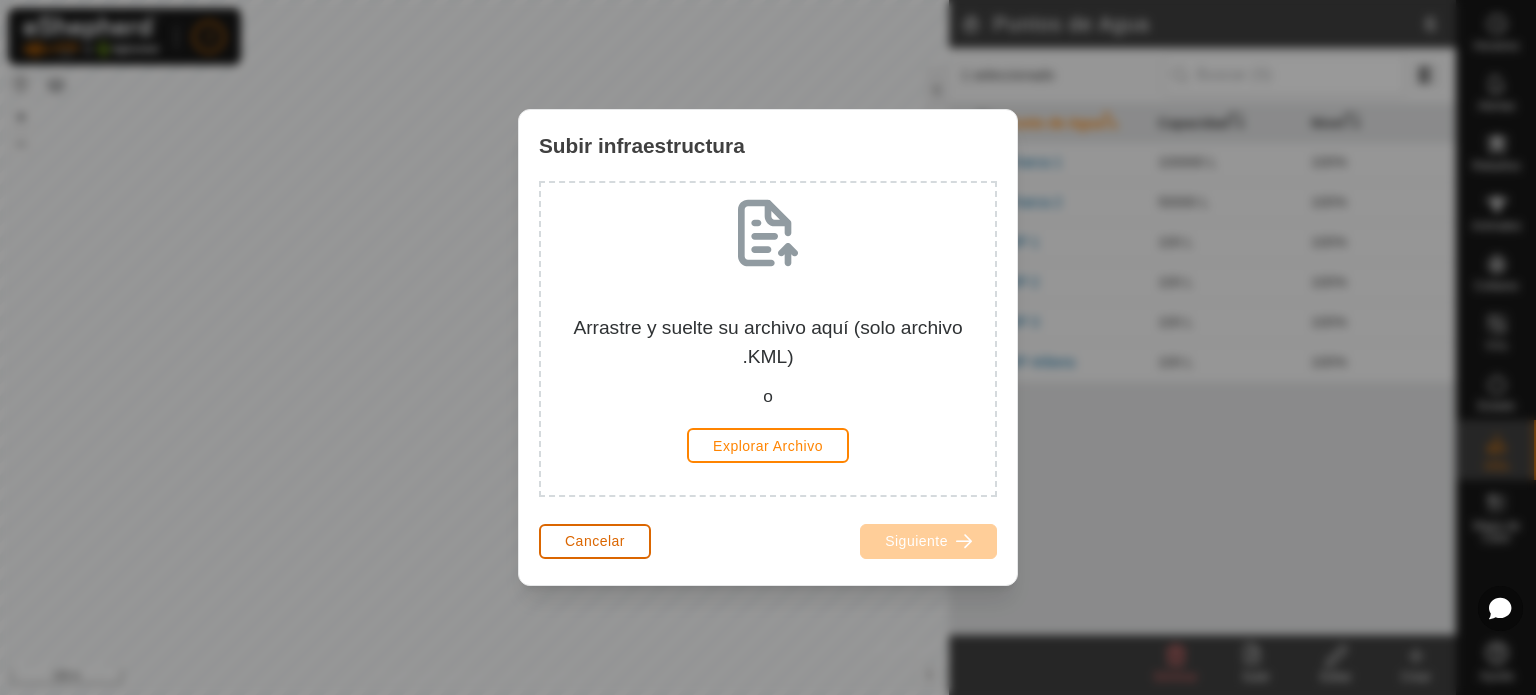 click on "Cancelar" at bounding box center [595, 541] 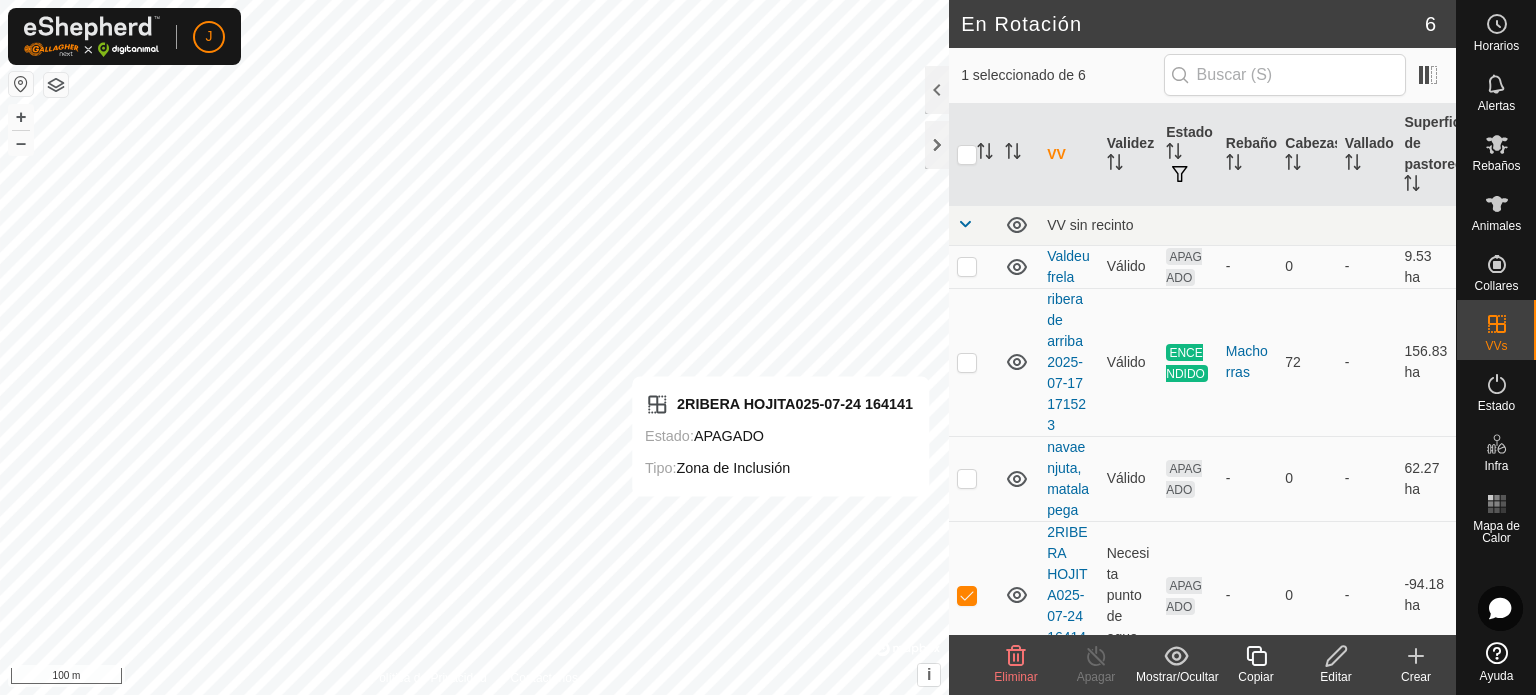 checkbox on "false" 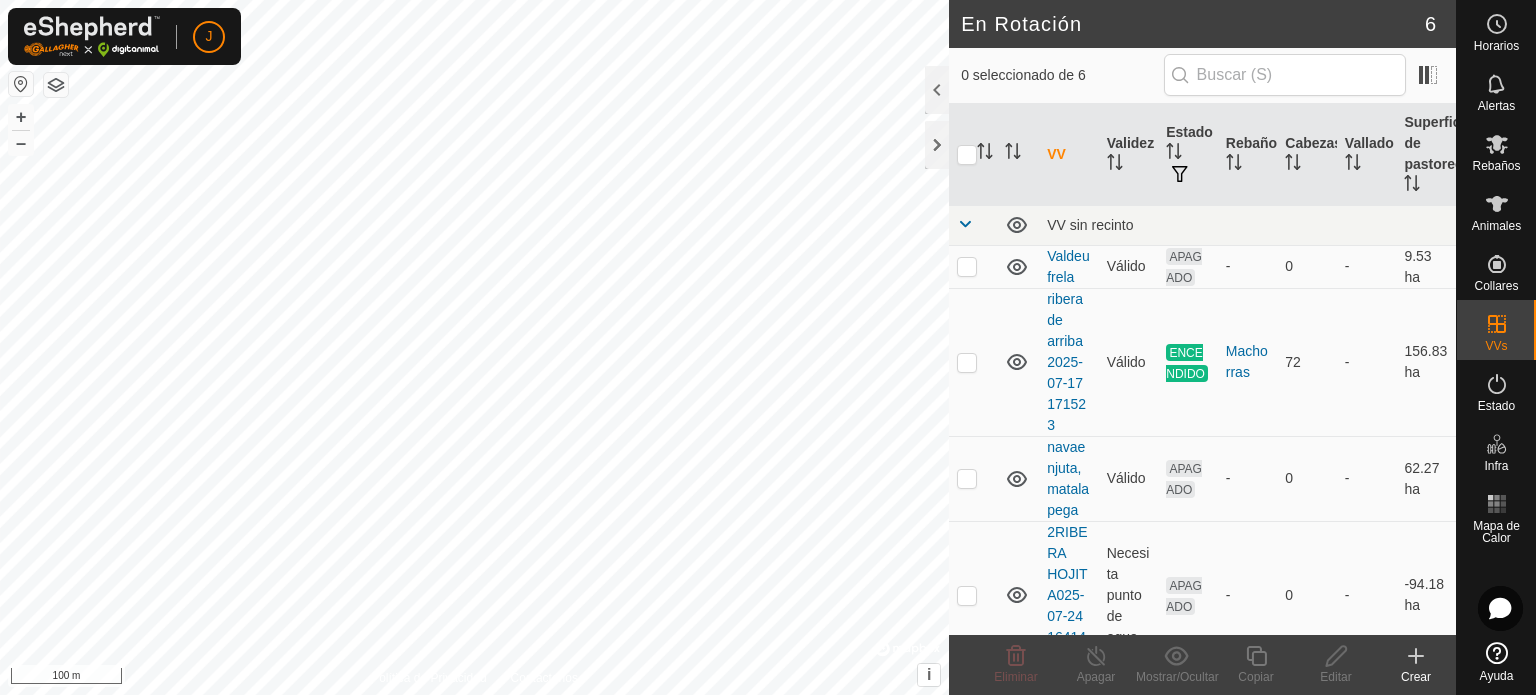 checkbox on "true" 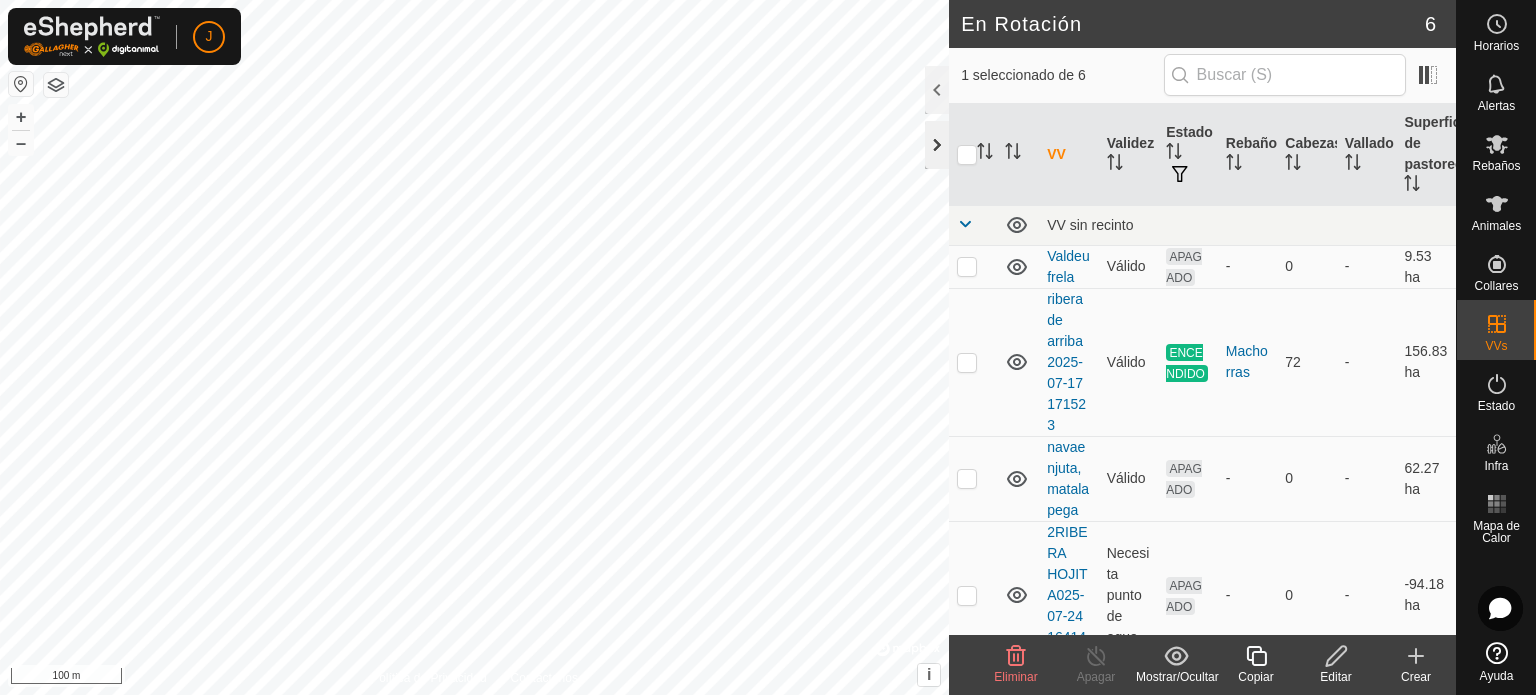 click 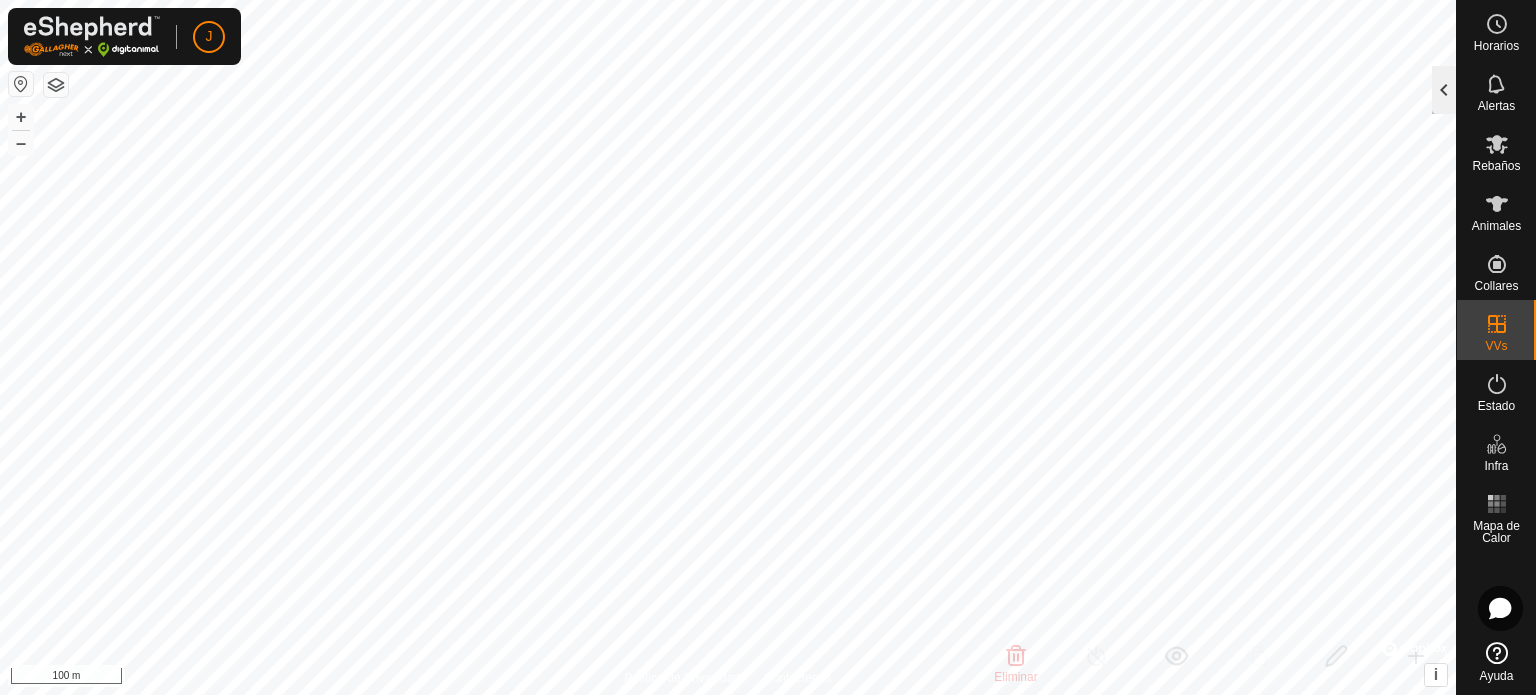 click 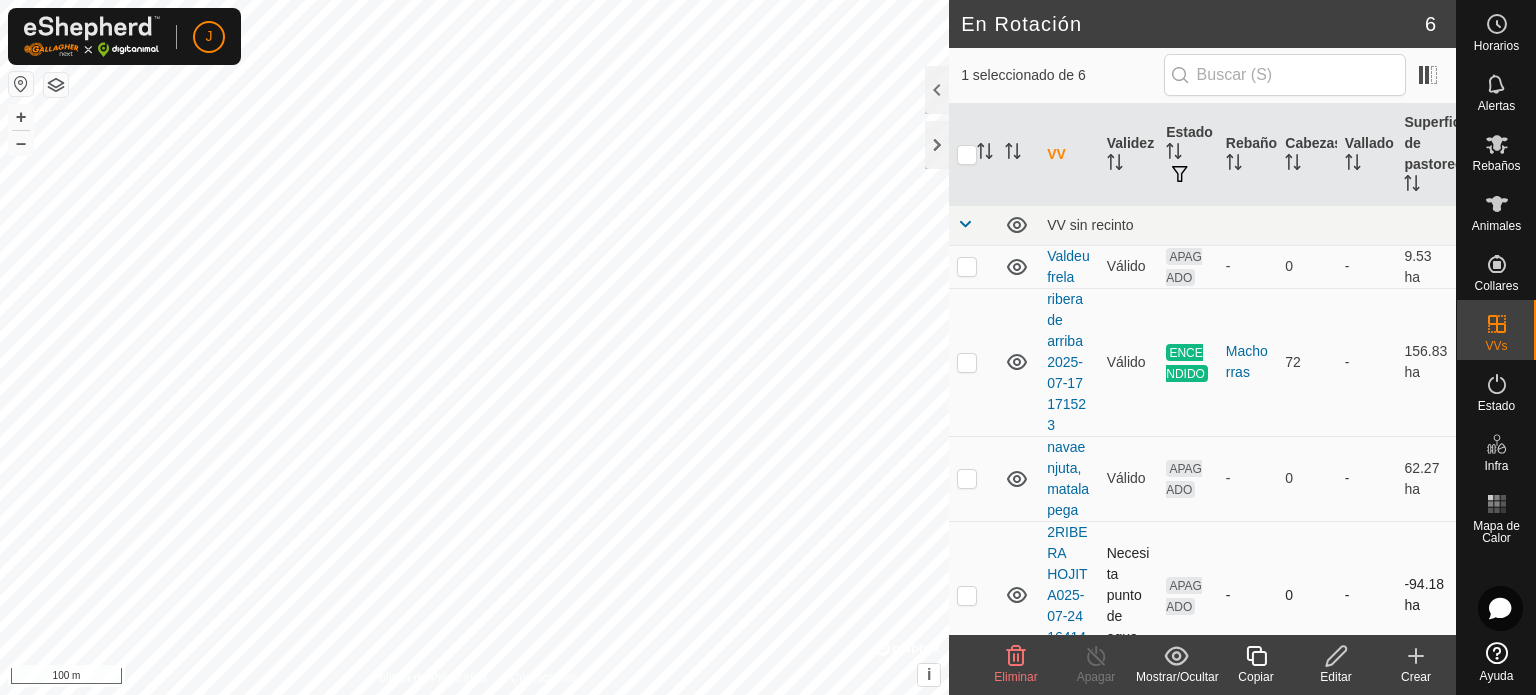 click at bounding box center (967, 595) 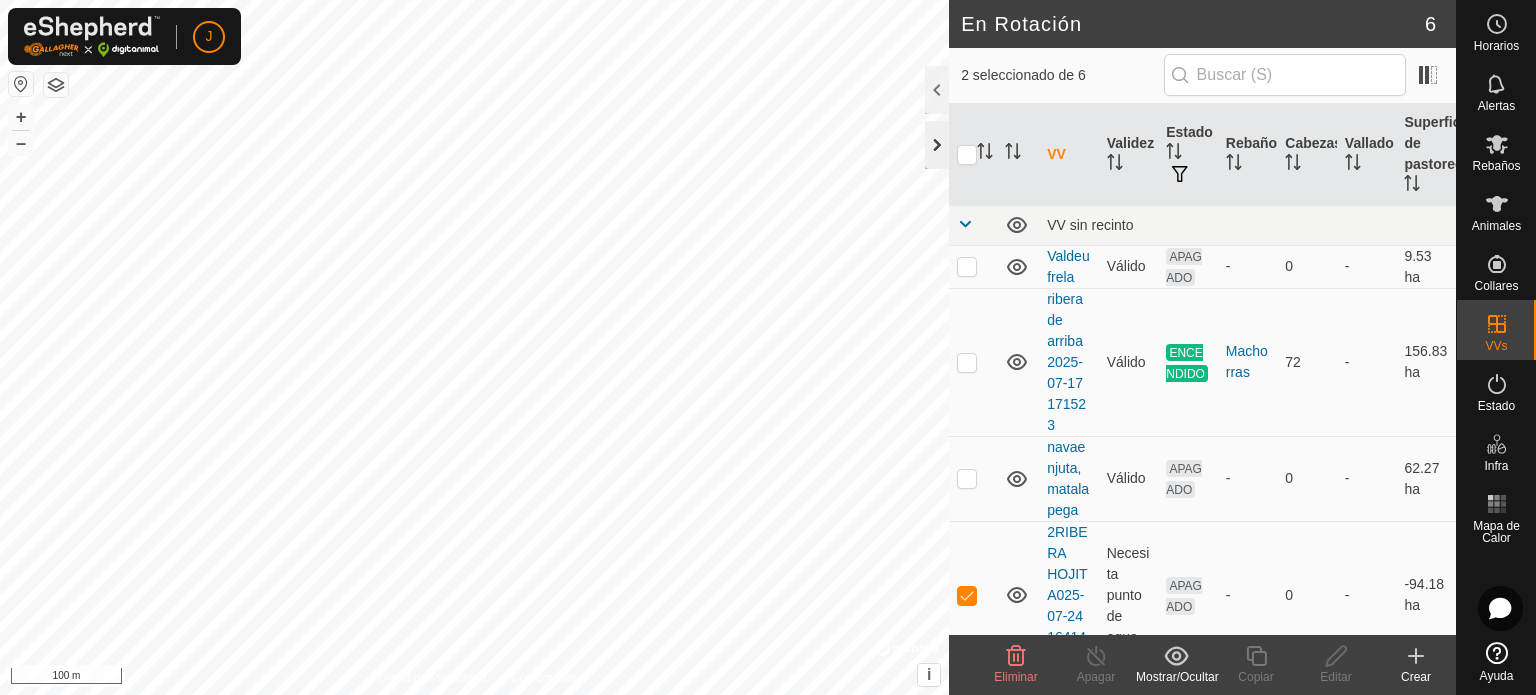 click 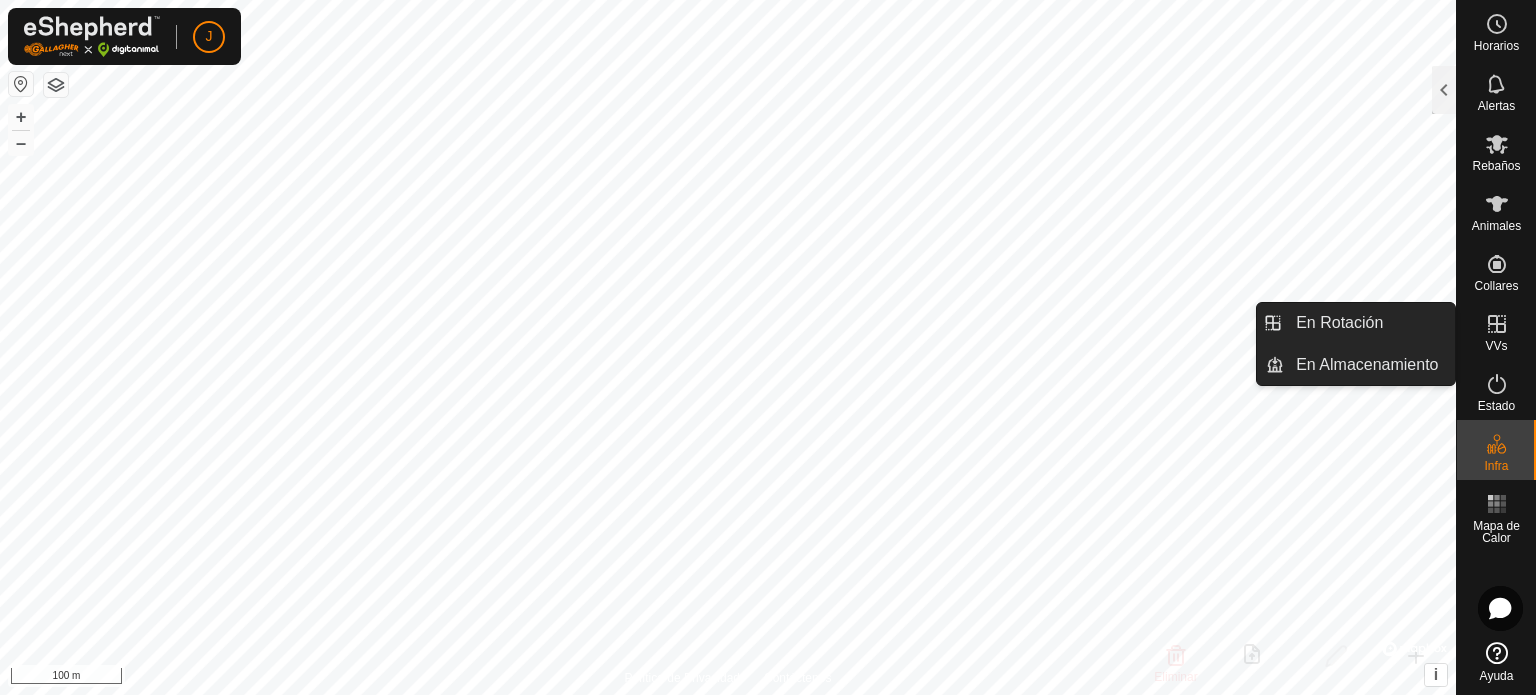 click on "VVs" at bounding box center (1496, 346) 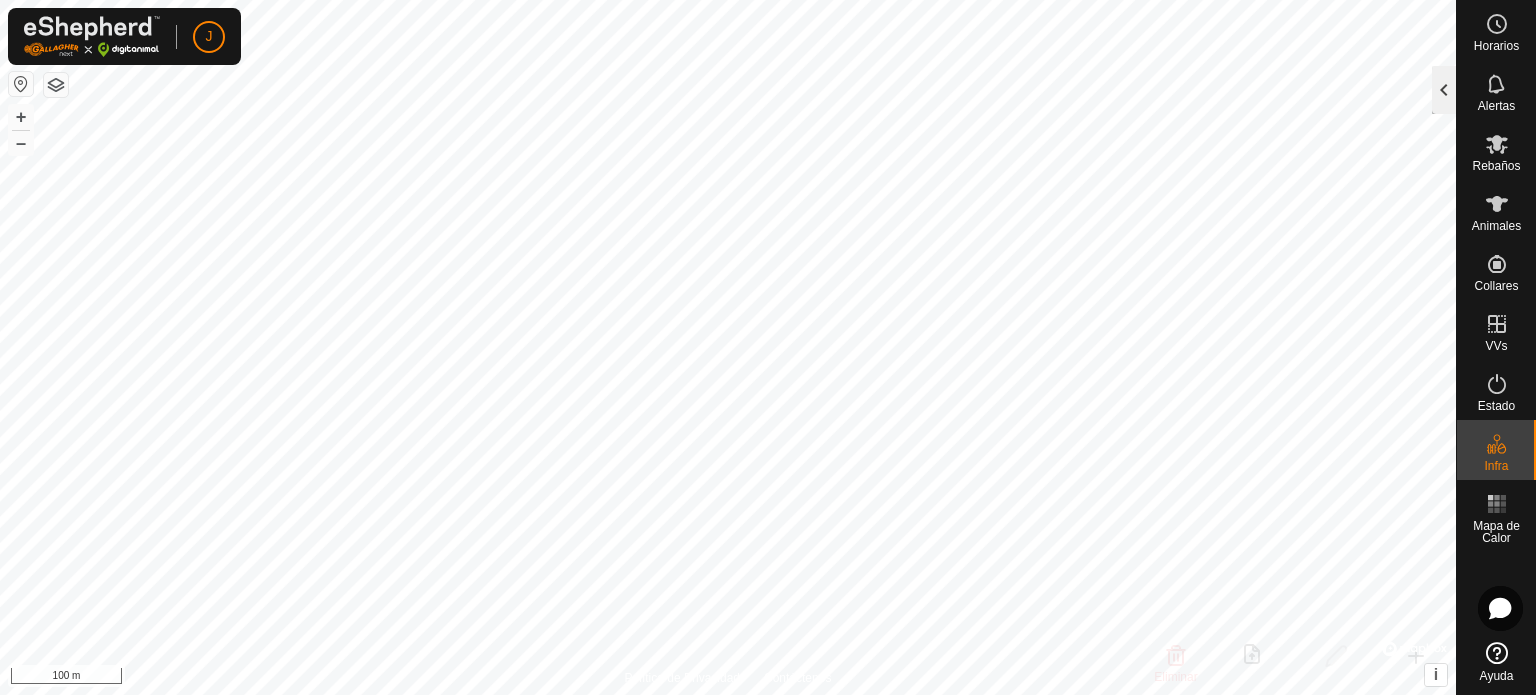 click 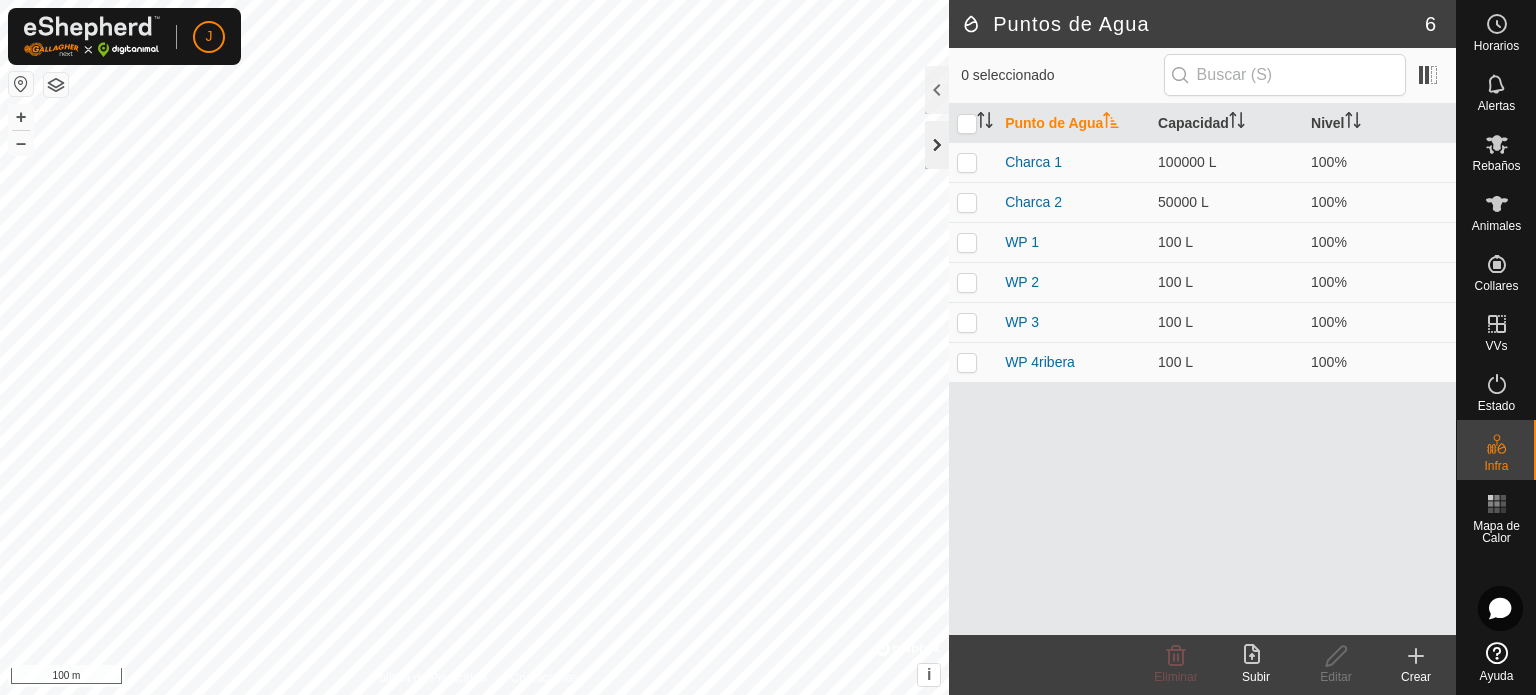 click 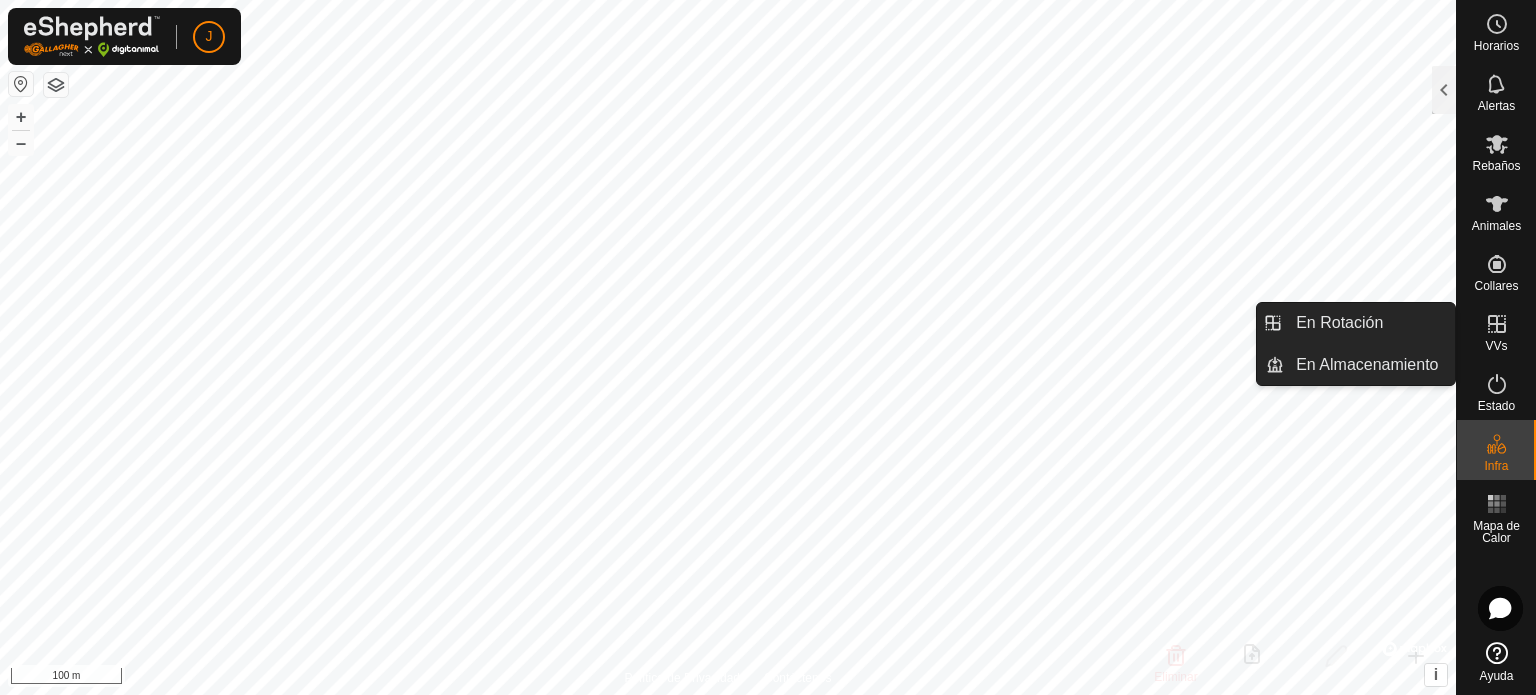 click 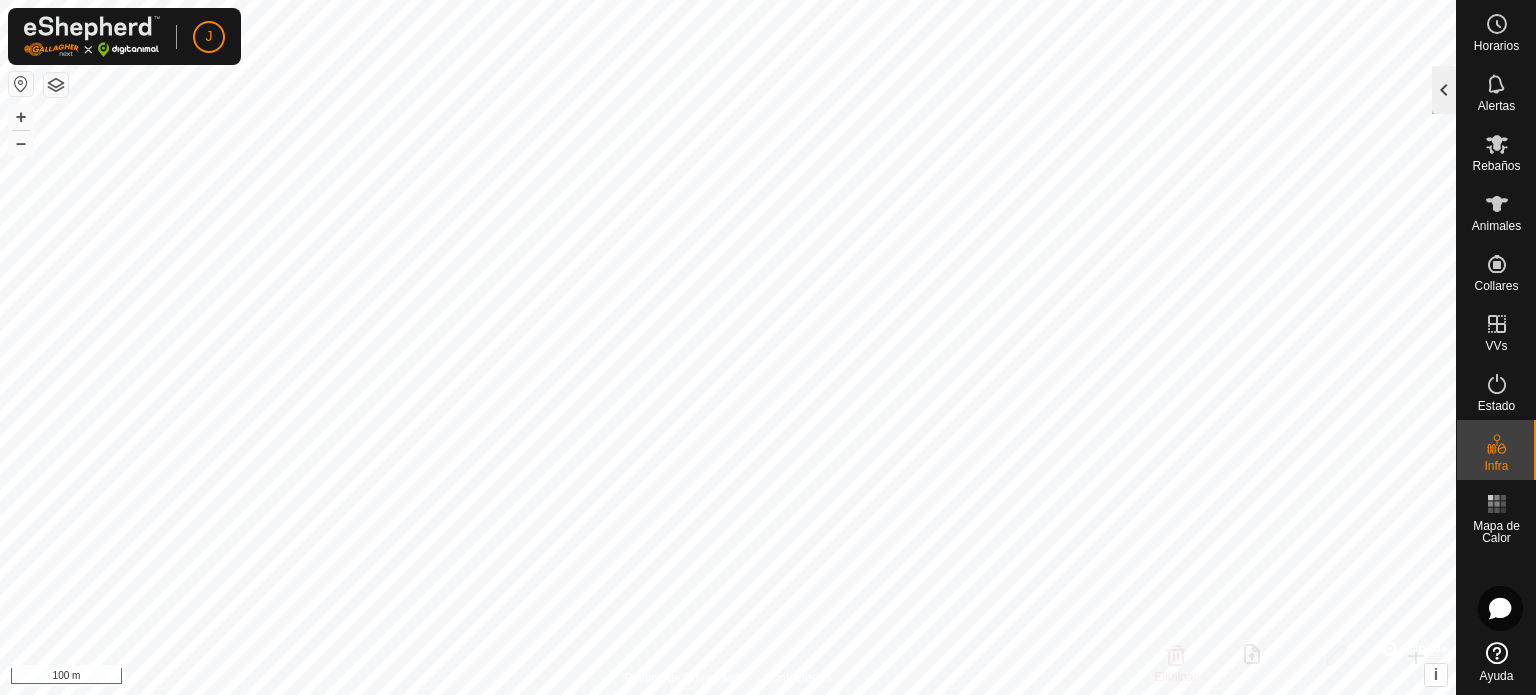click 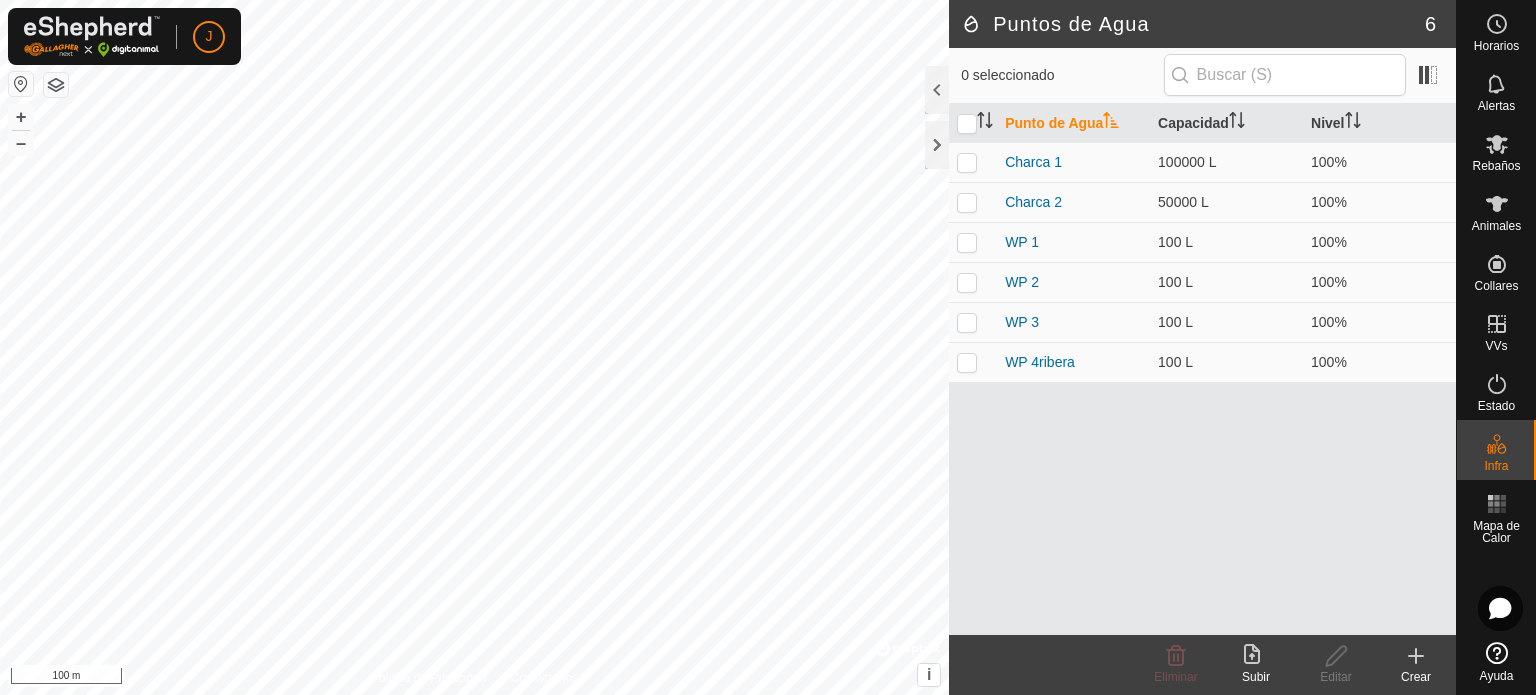 click 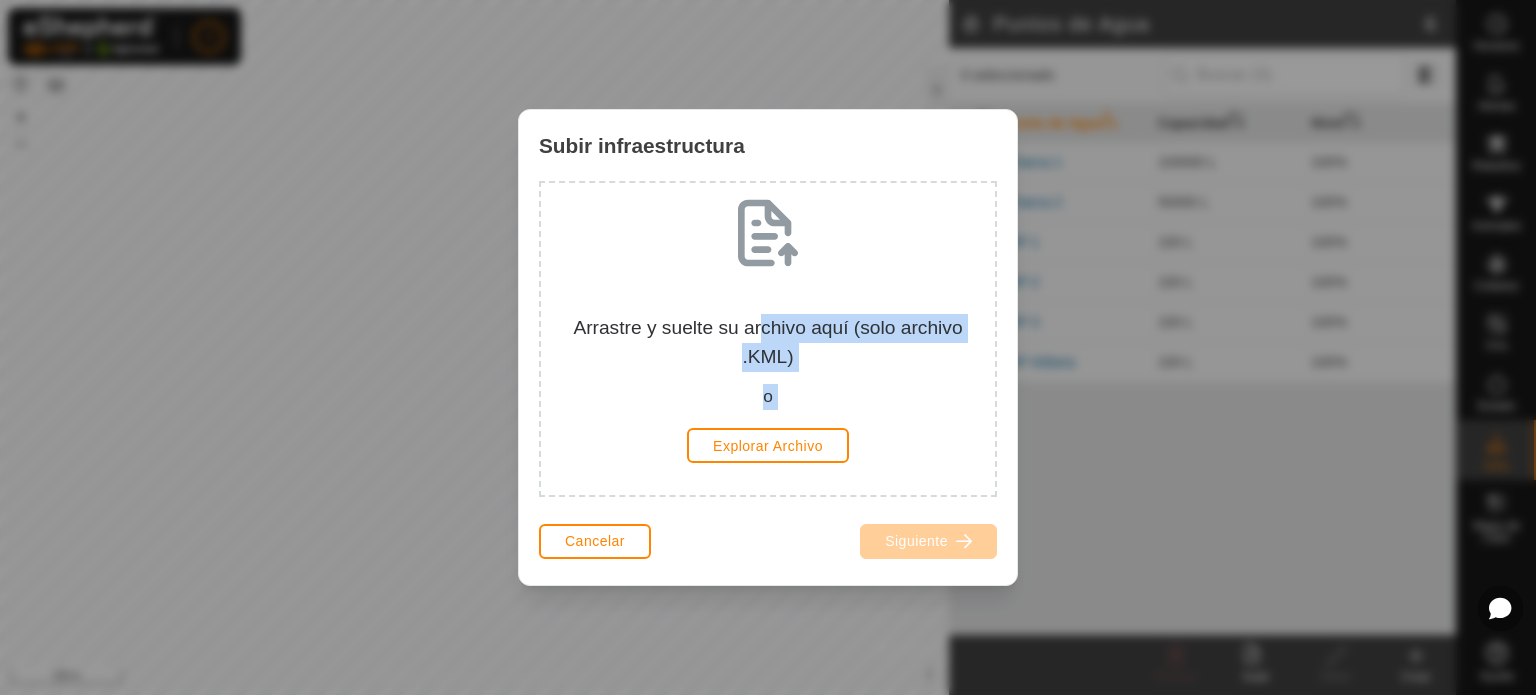 drag, startPoint x: 757, startPoint y: 263, endPoint x: 828, endPoint y: 505, distance: 252.20032 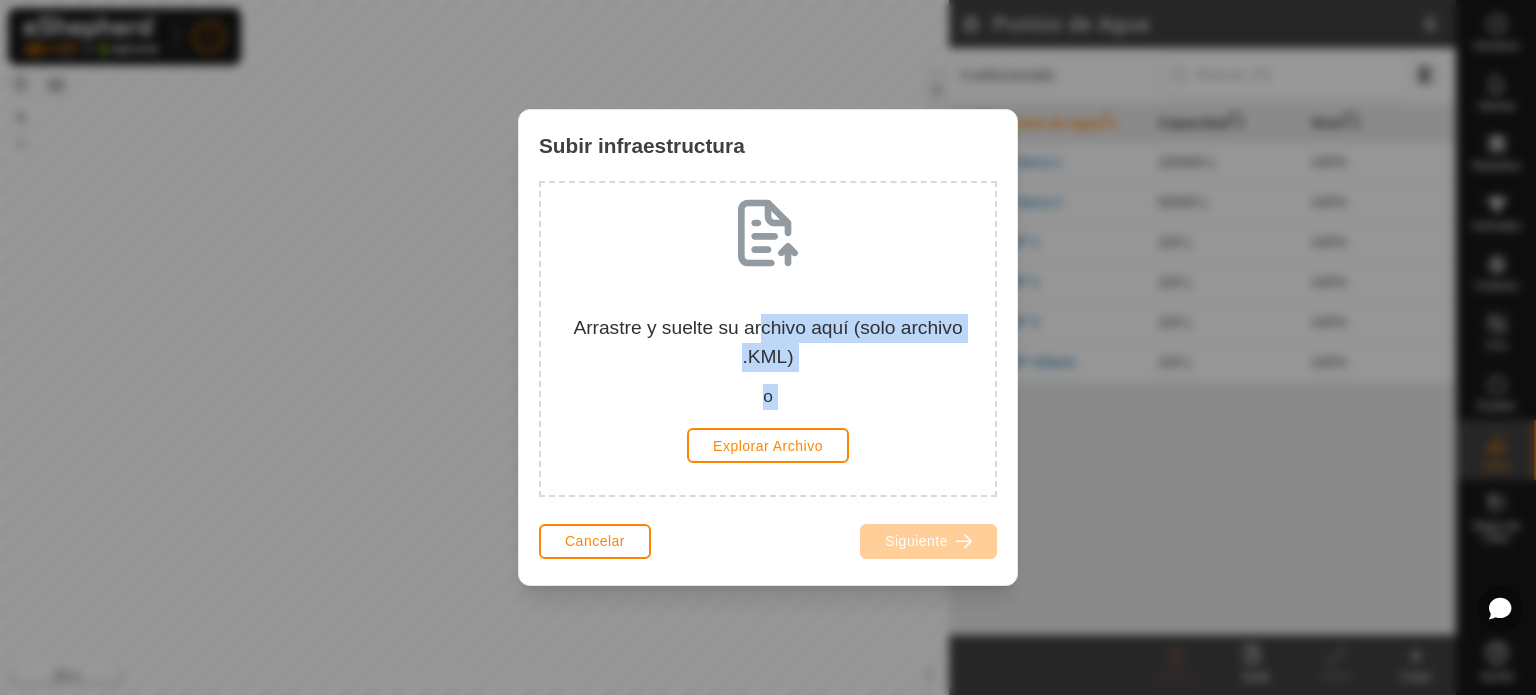 click on "Arrastre y suelte su archivo aquí (solo archivo .KML)  o Explorar Archivo" at bounding box center [768, 349] 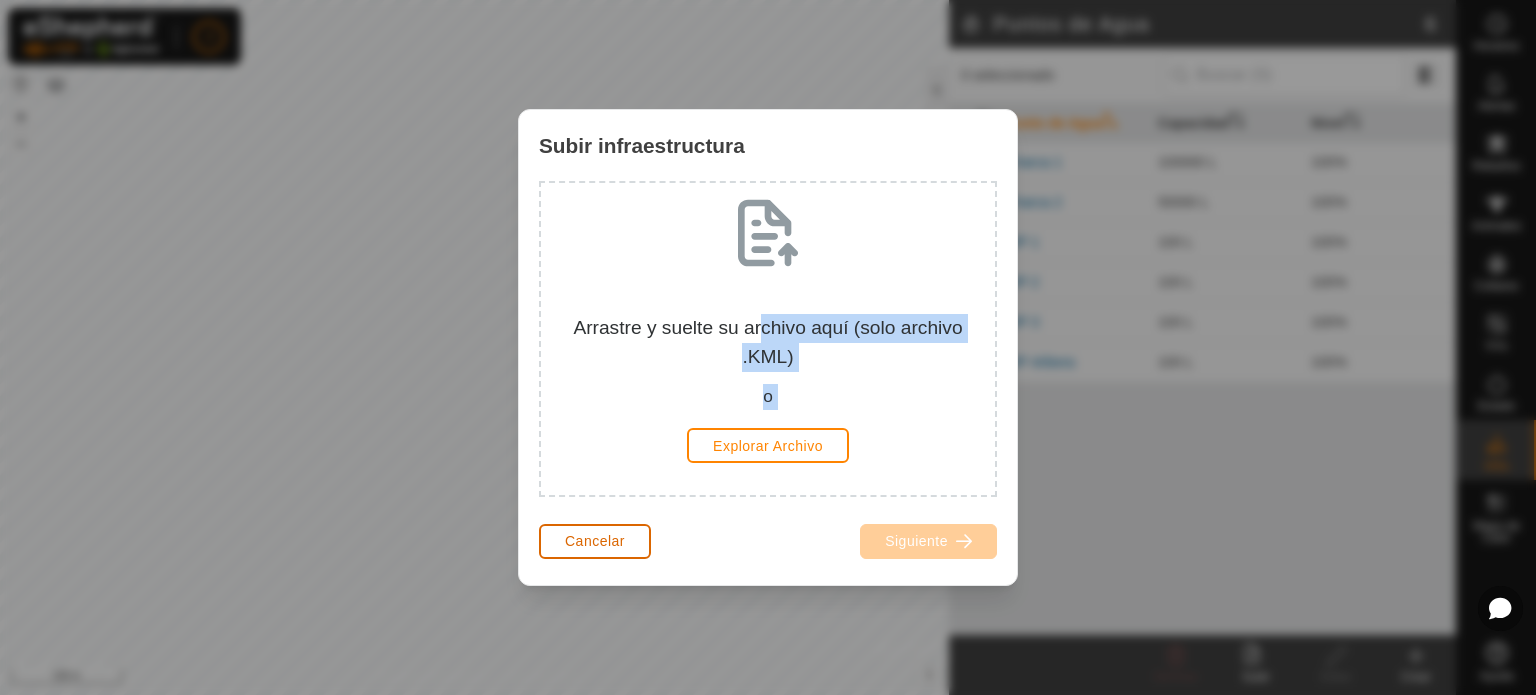 click on "Cancelar" at bounding box center [595, 541] 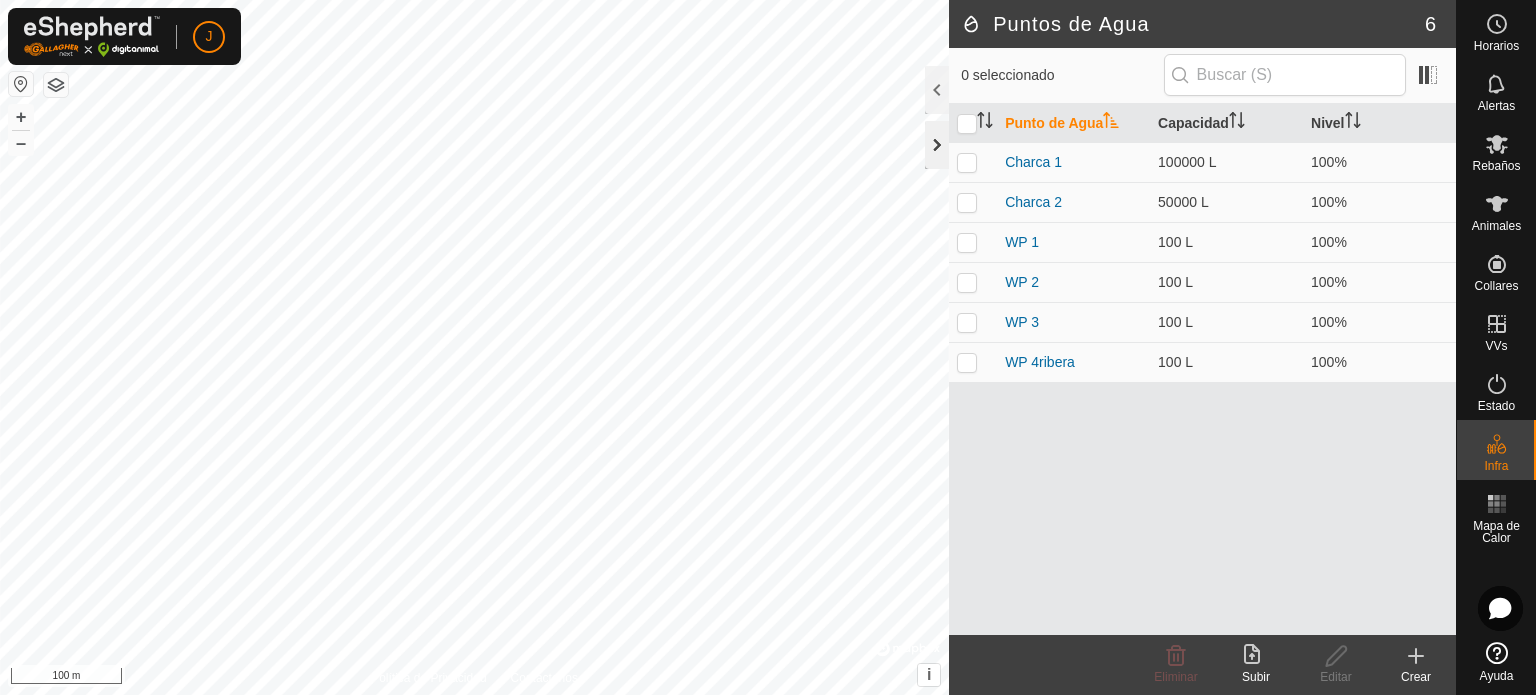 click 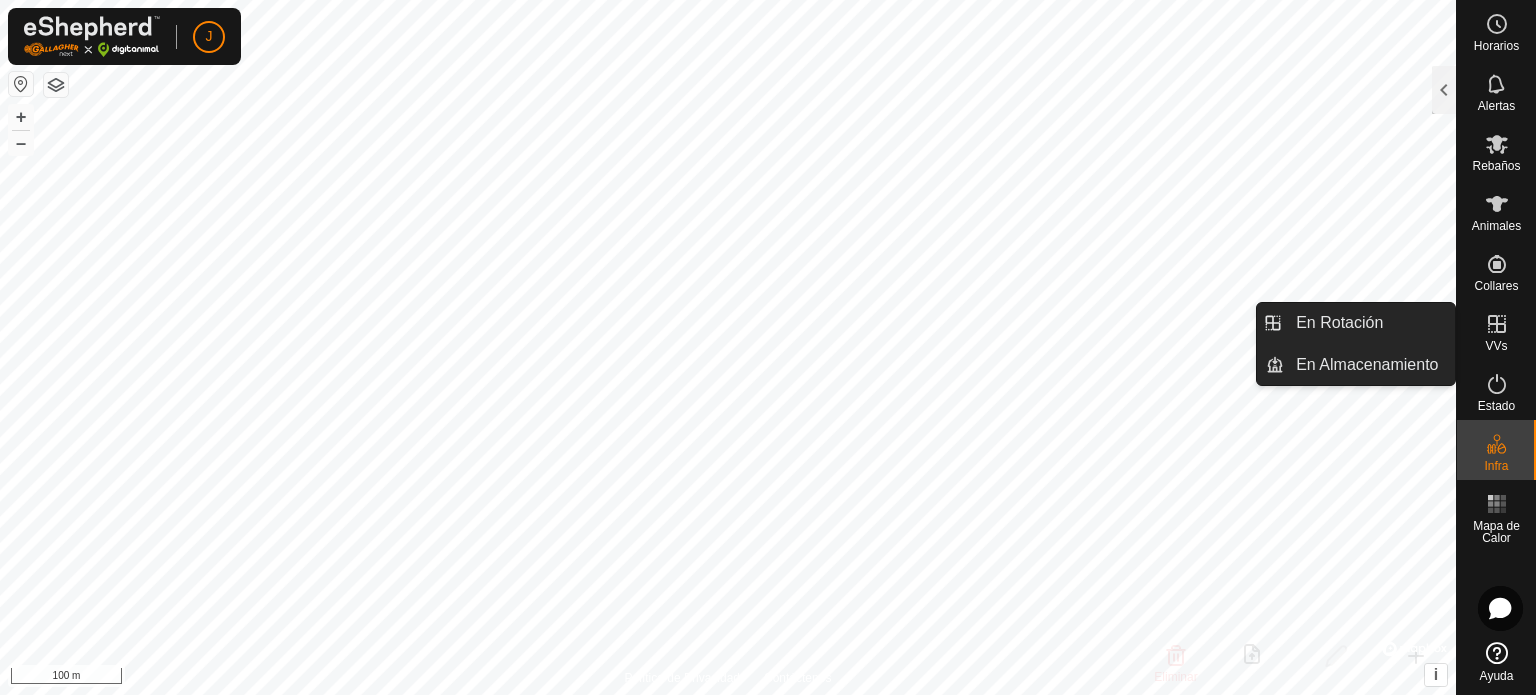click 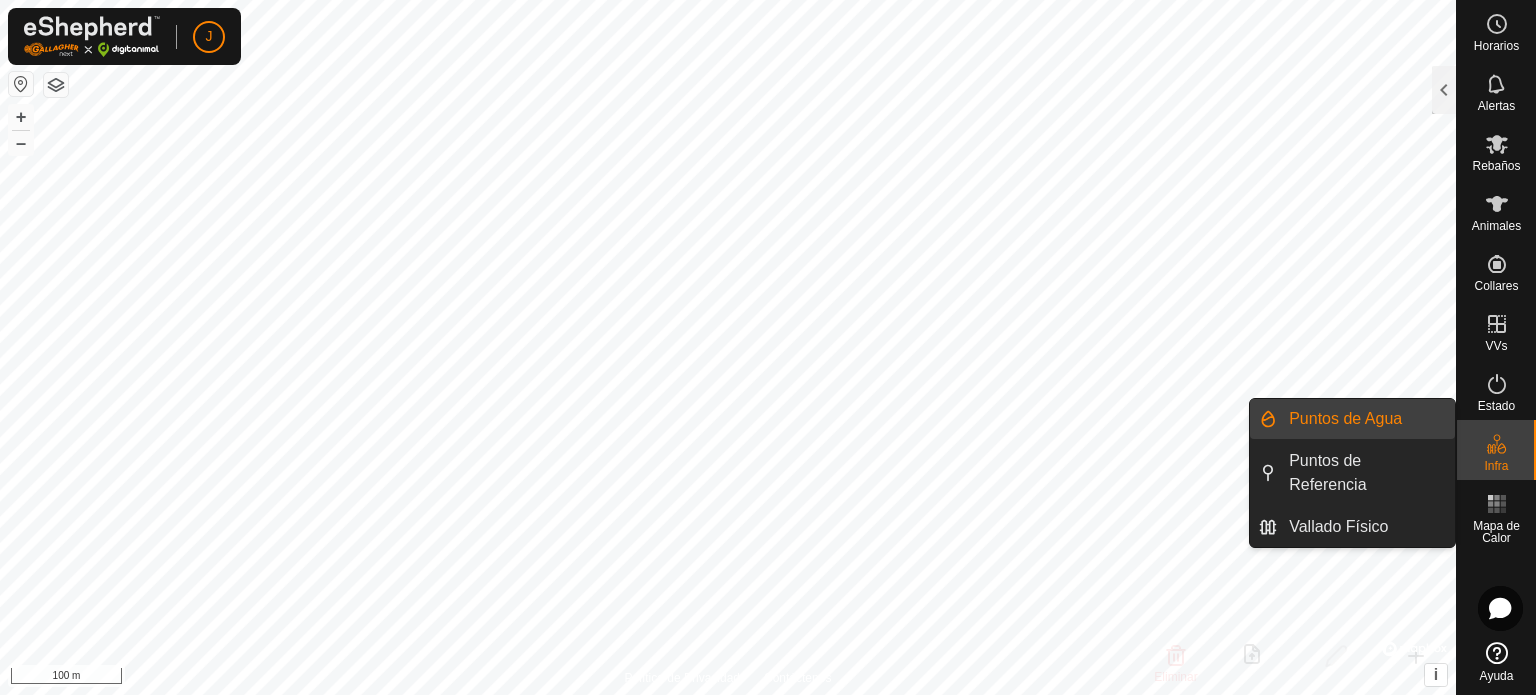 click at bounding box center (1497, 444) 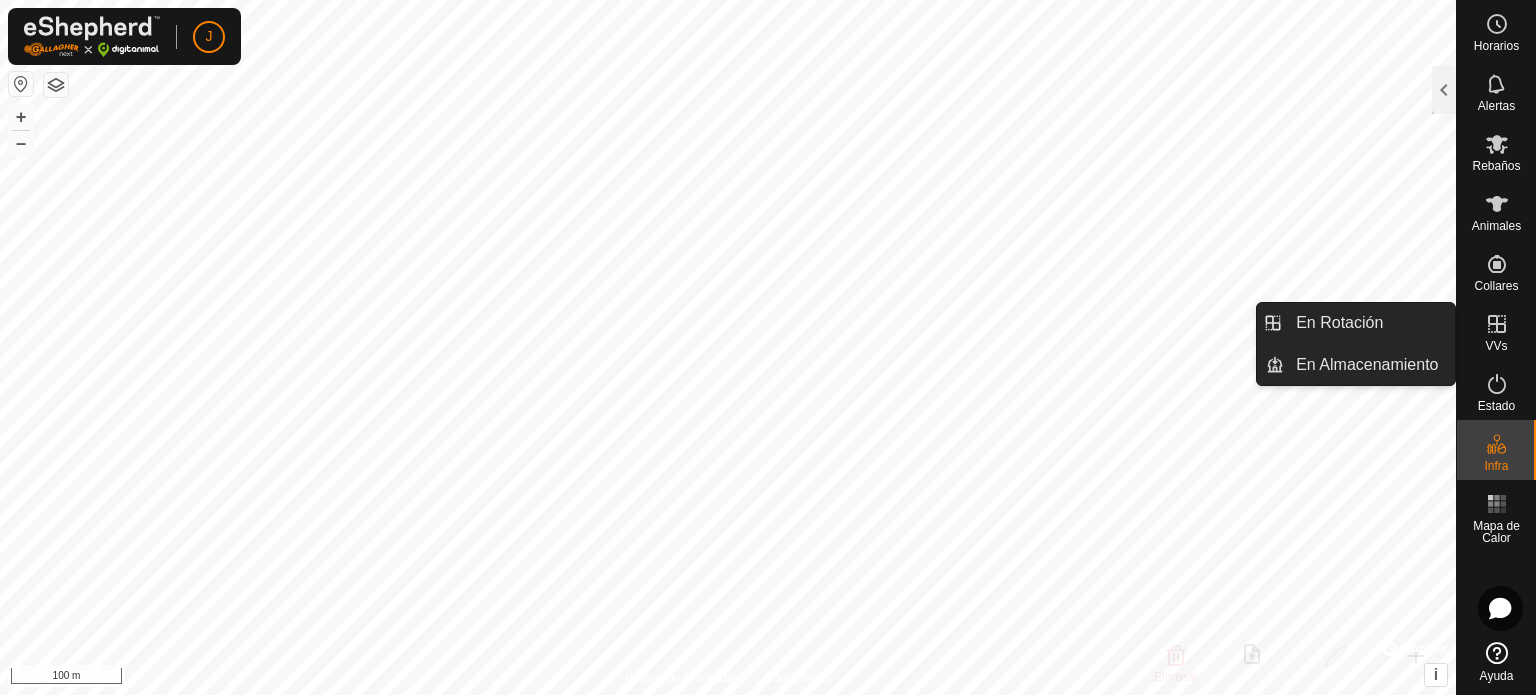 click 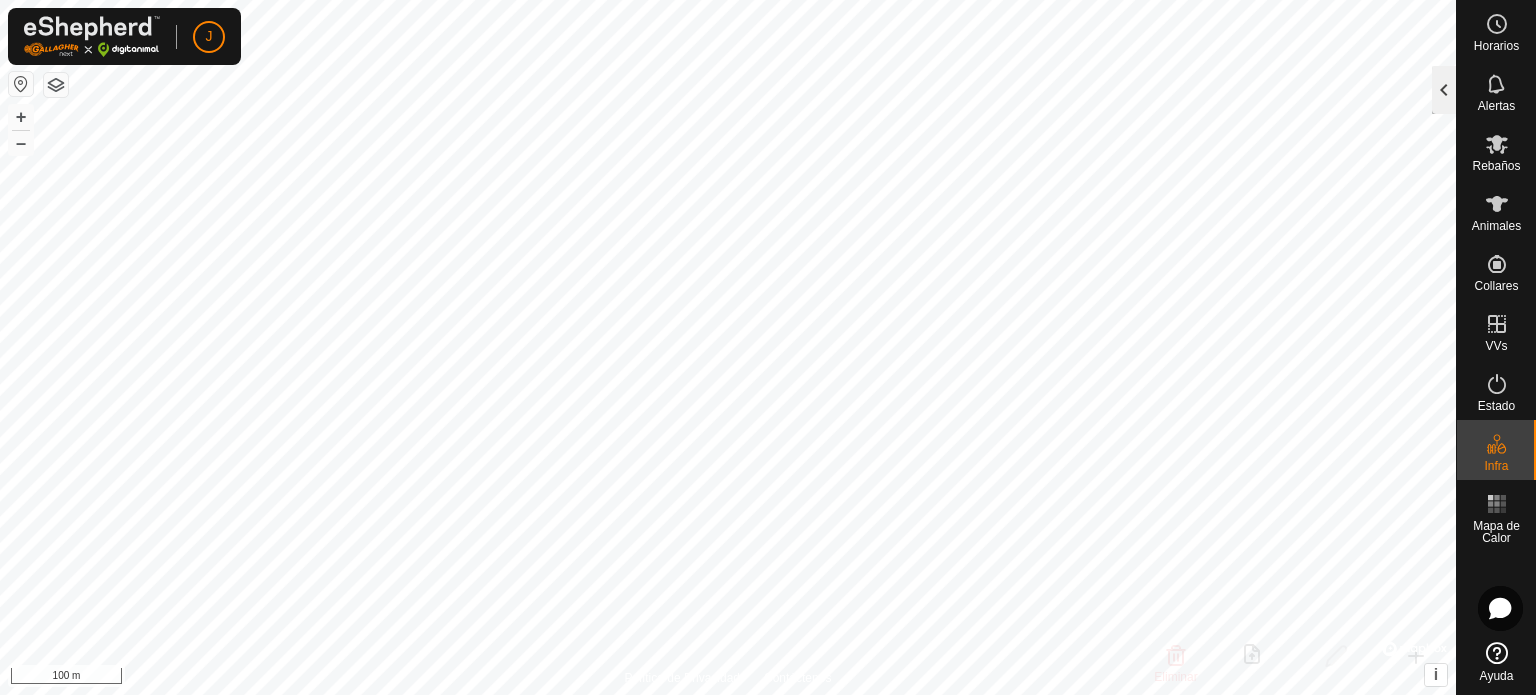 click 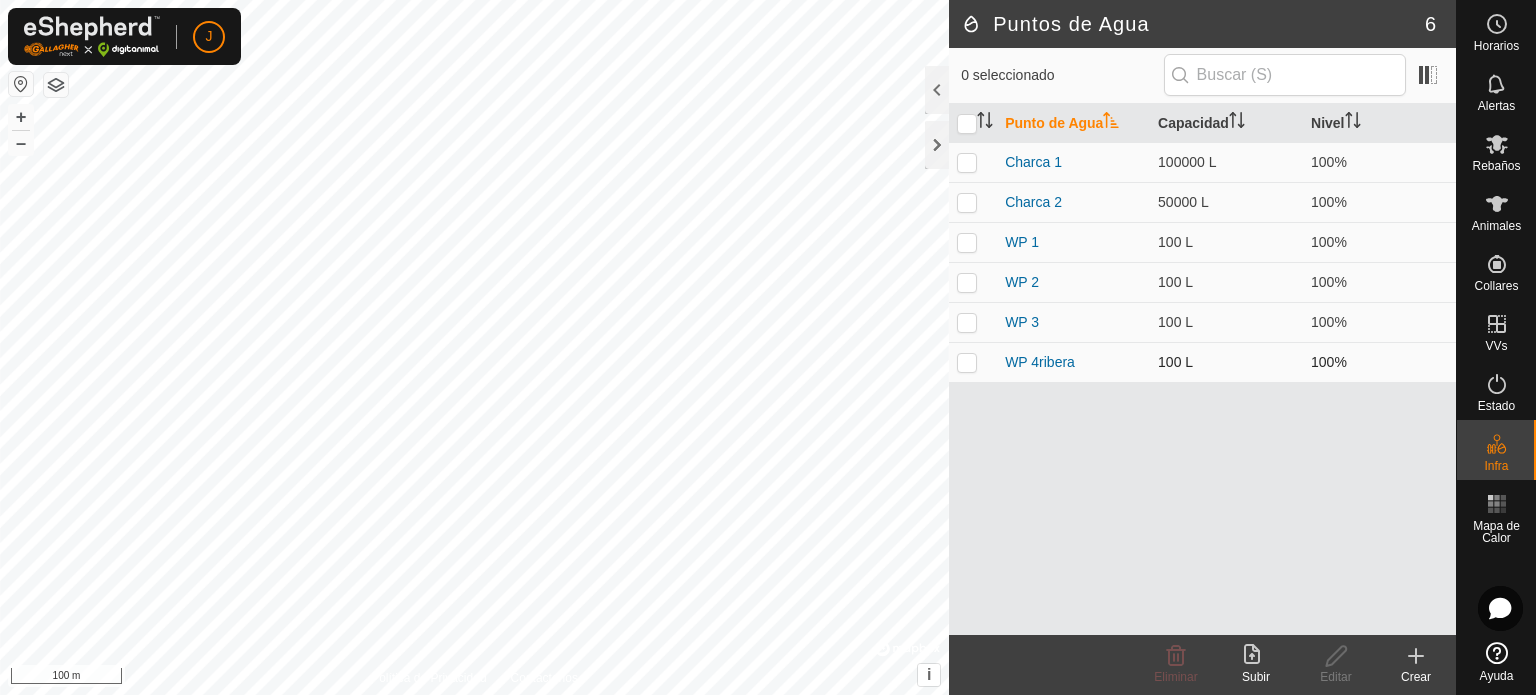 click at bounding box center (967, 362) 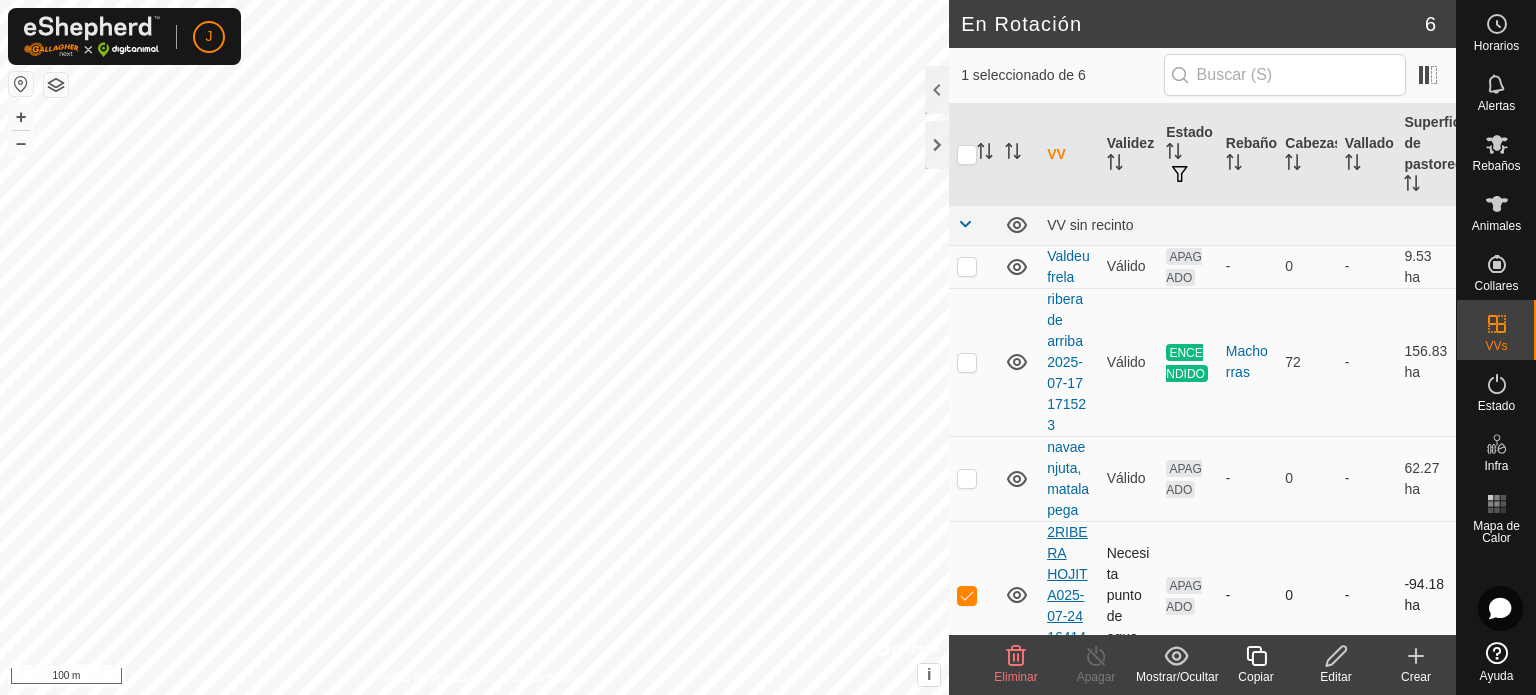 click on "2RIBERA HOJITA025-07-24 164141" at bounding box center [1067, 595] 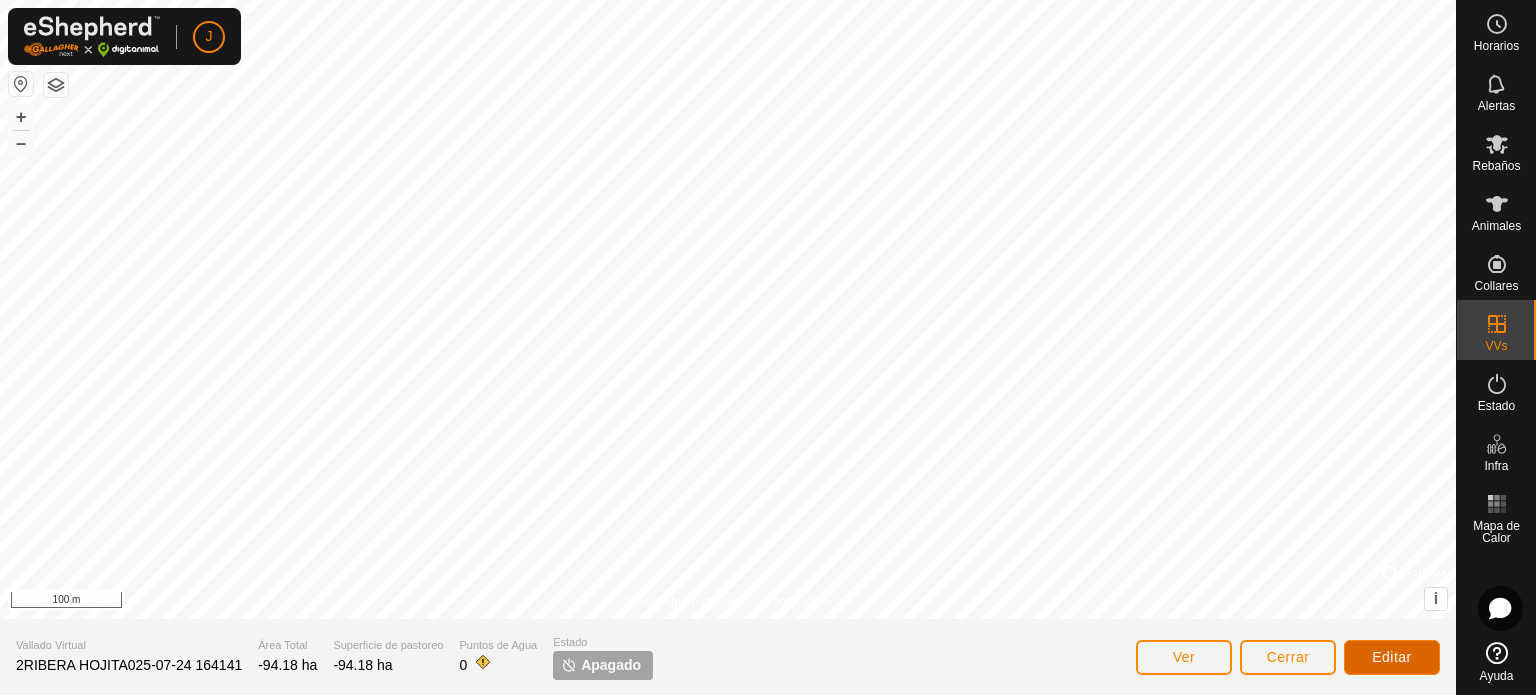 click on "Editar" 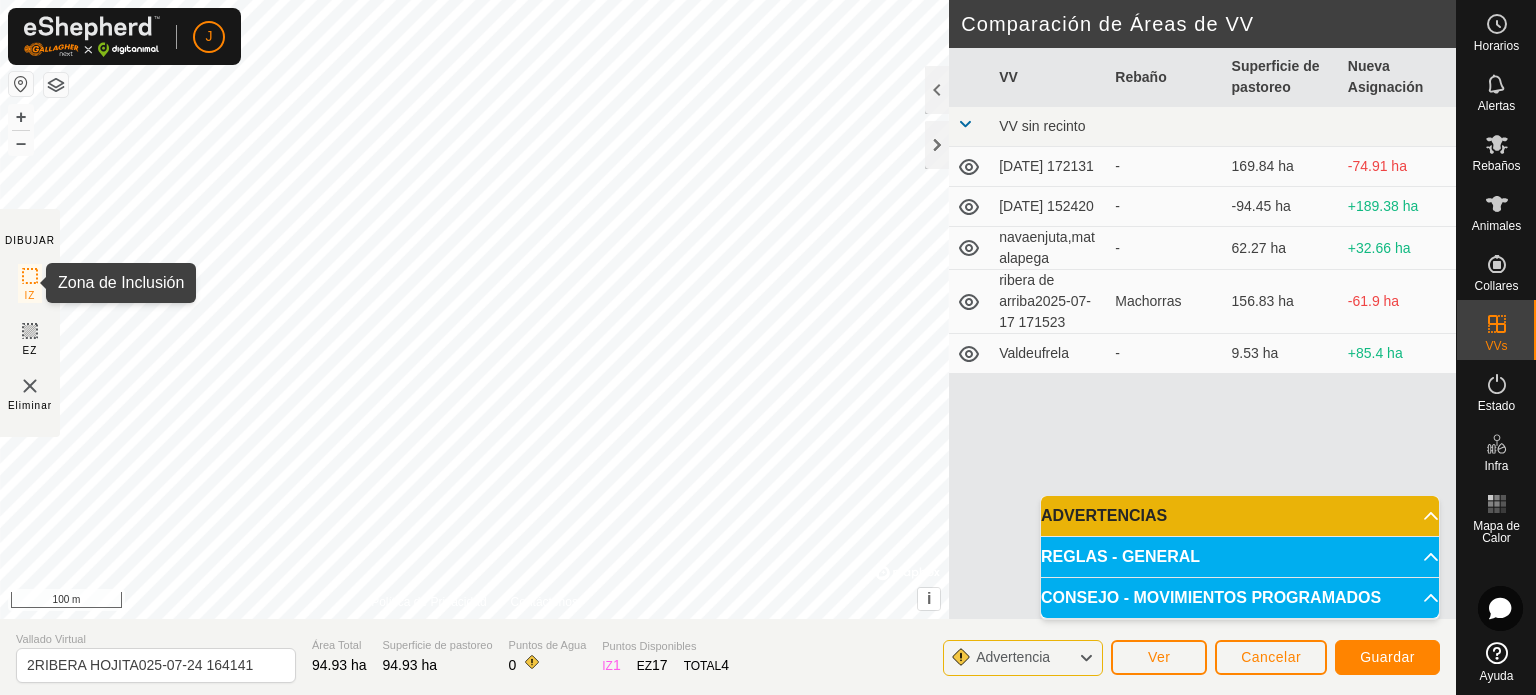 click 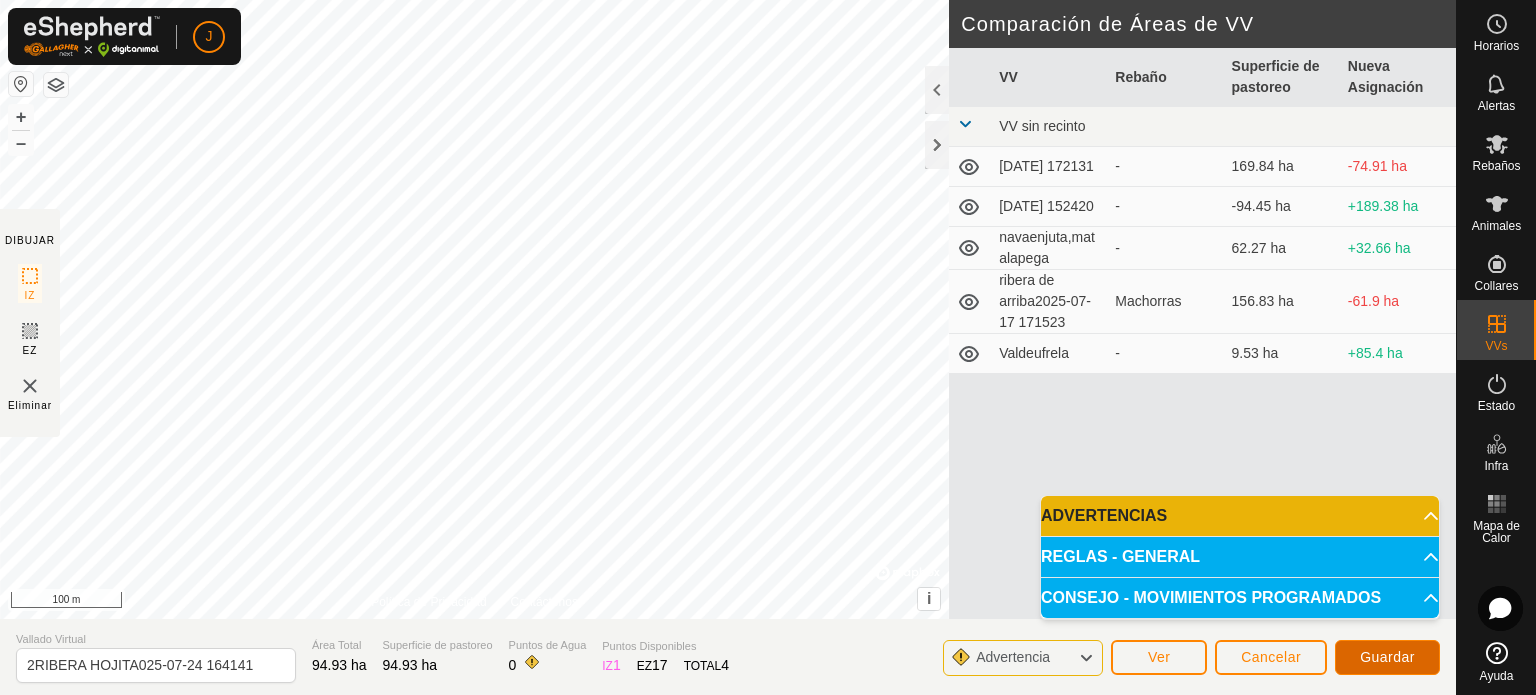 click on "Guardar" 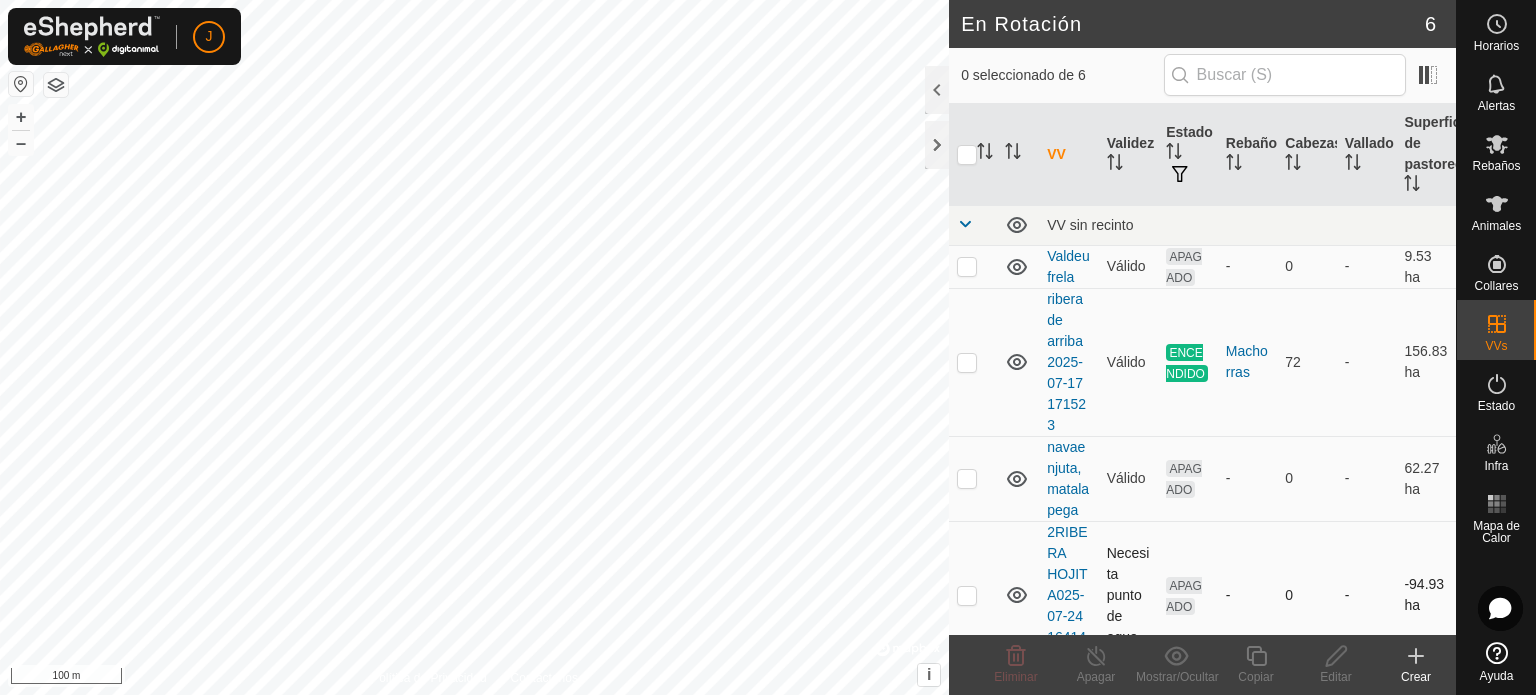 click at bounding box center (967, 595) 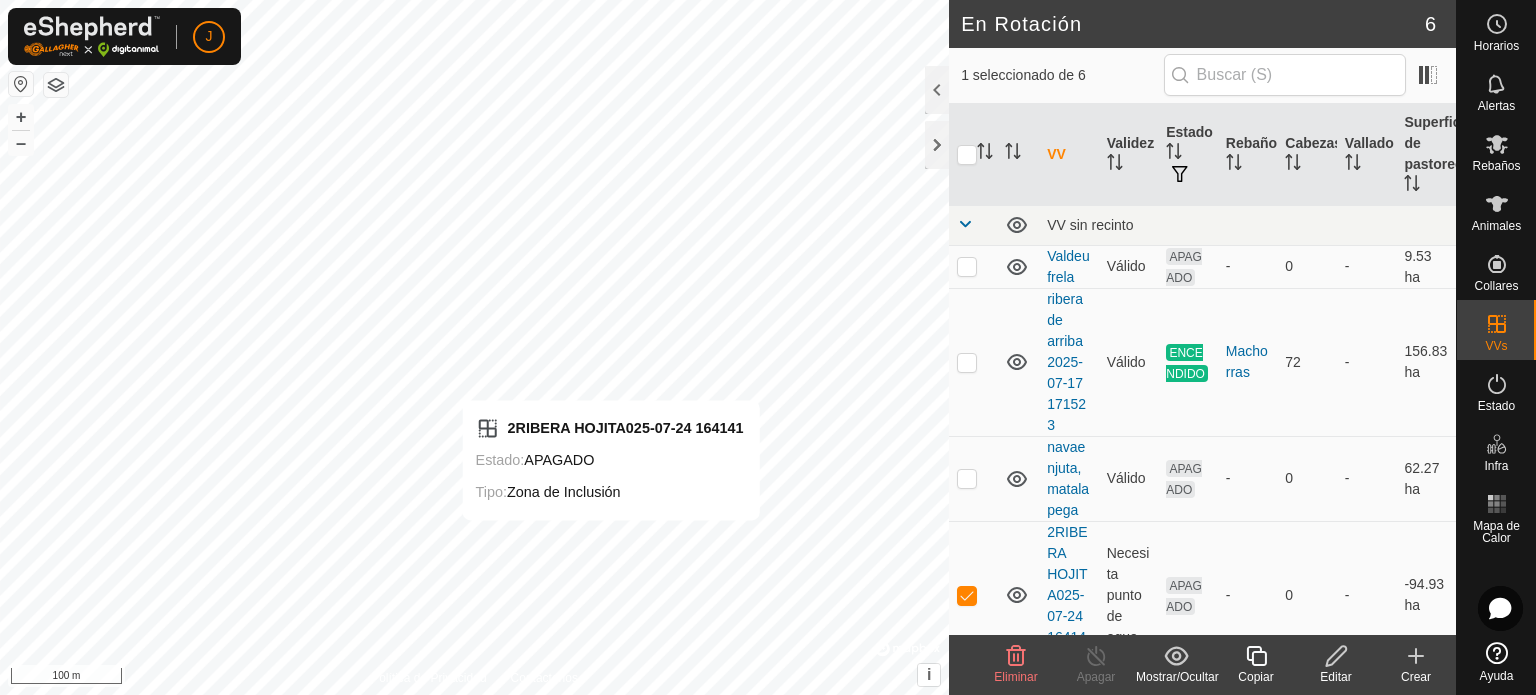 click on "2RIBERA HOJITA025-07-24 164141 Estado:  APAGADO Tipo:  Zona de Inclusión + – ⇧ i ©  Mapbox , ©  OpenStreetMap ,  Improve this map 100 m" at bounding box center (474, 347) 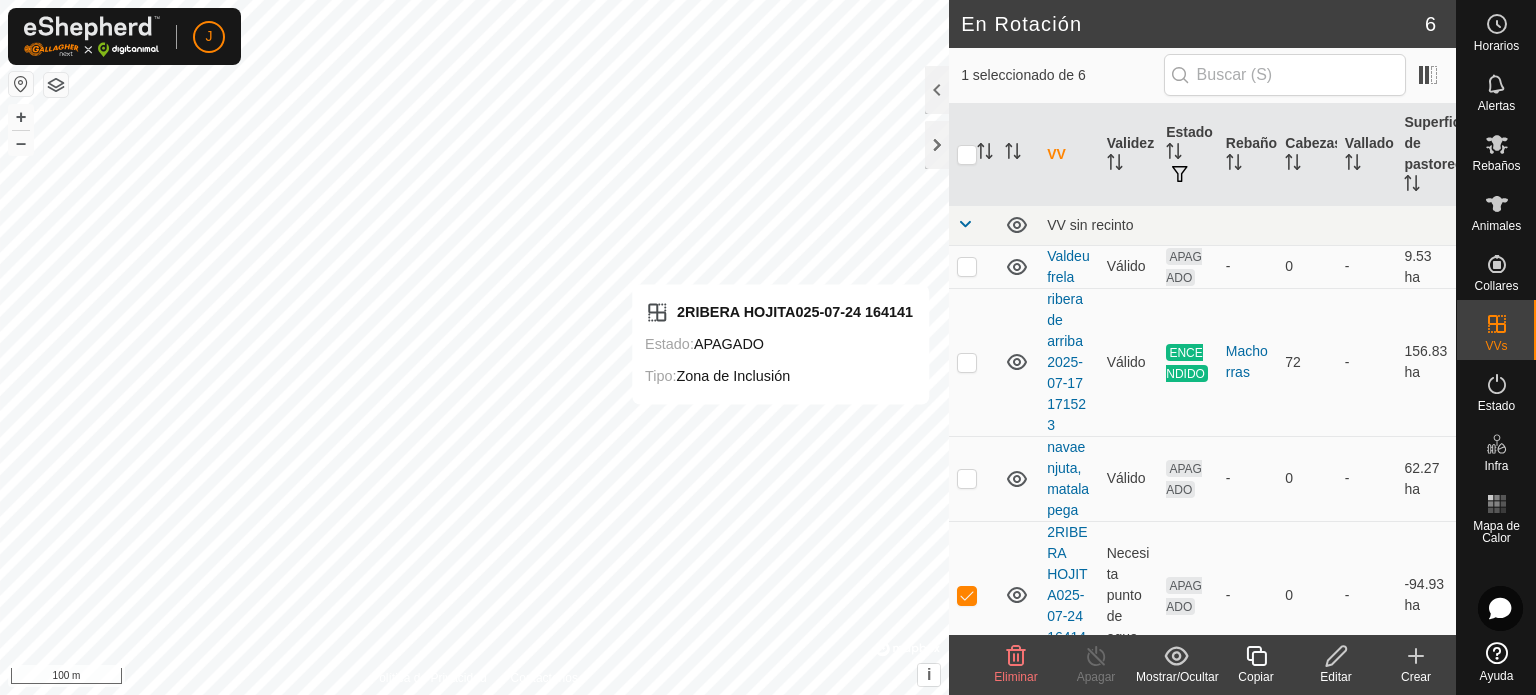 click 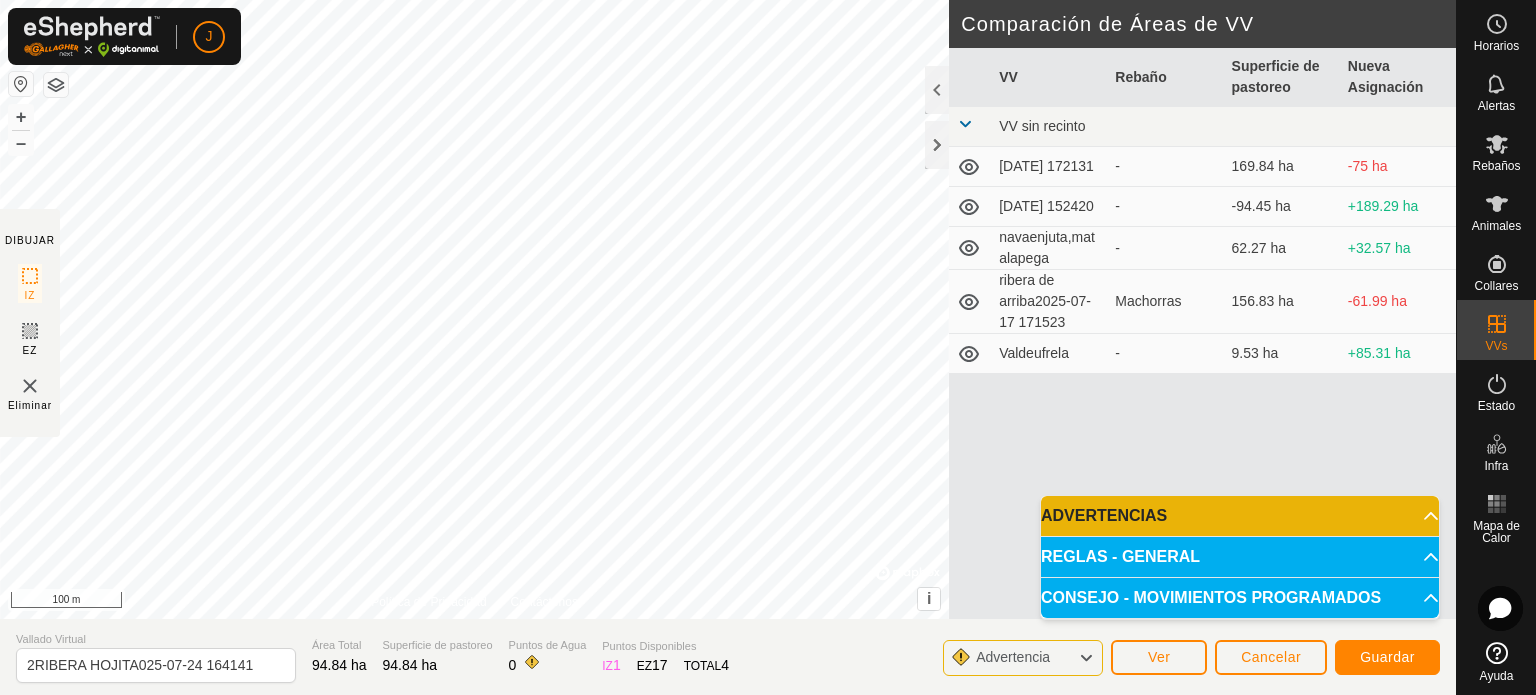 click on "ADVERTENCIAS" at bounding box center [1240, 516] 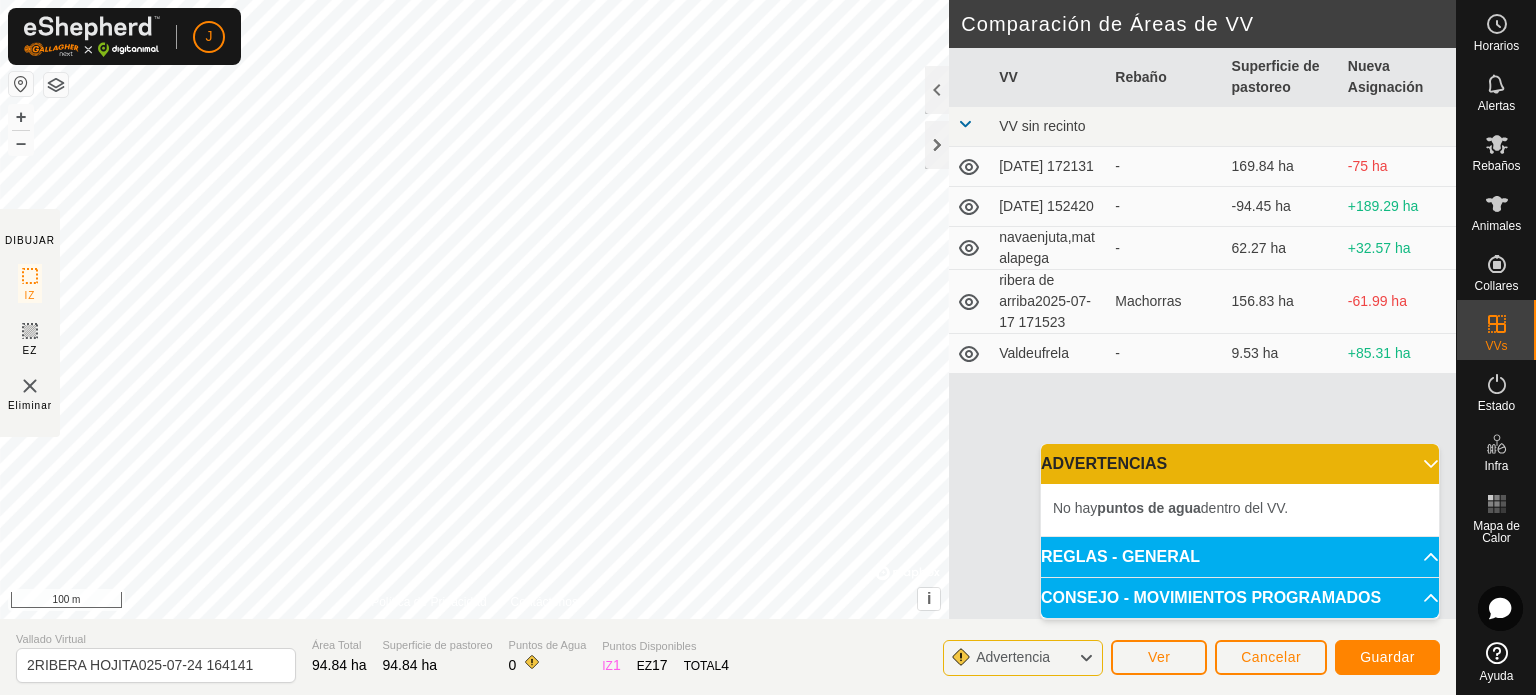click on "REGLAS - GENERAL" at bounding box center [1240, 557] 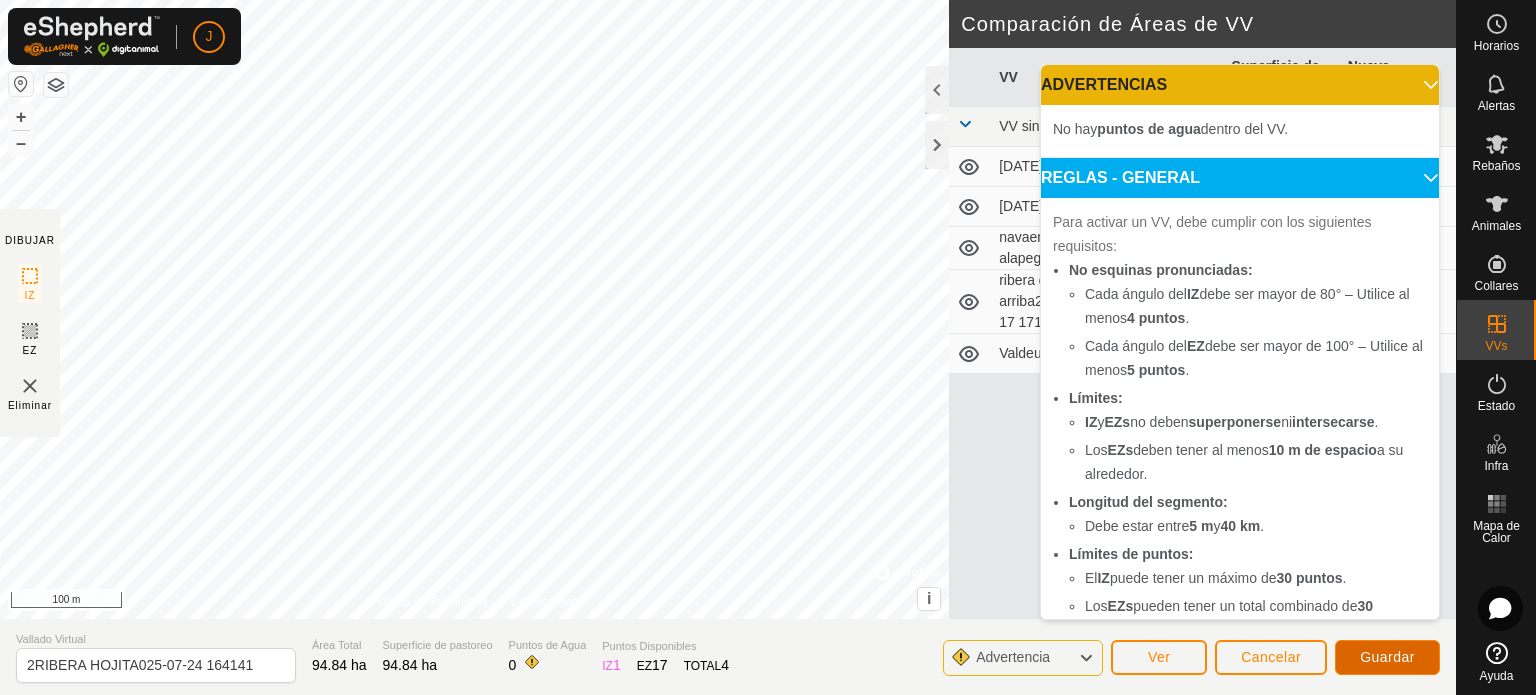 click on "Guardar" 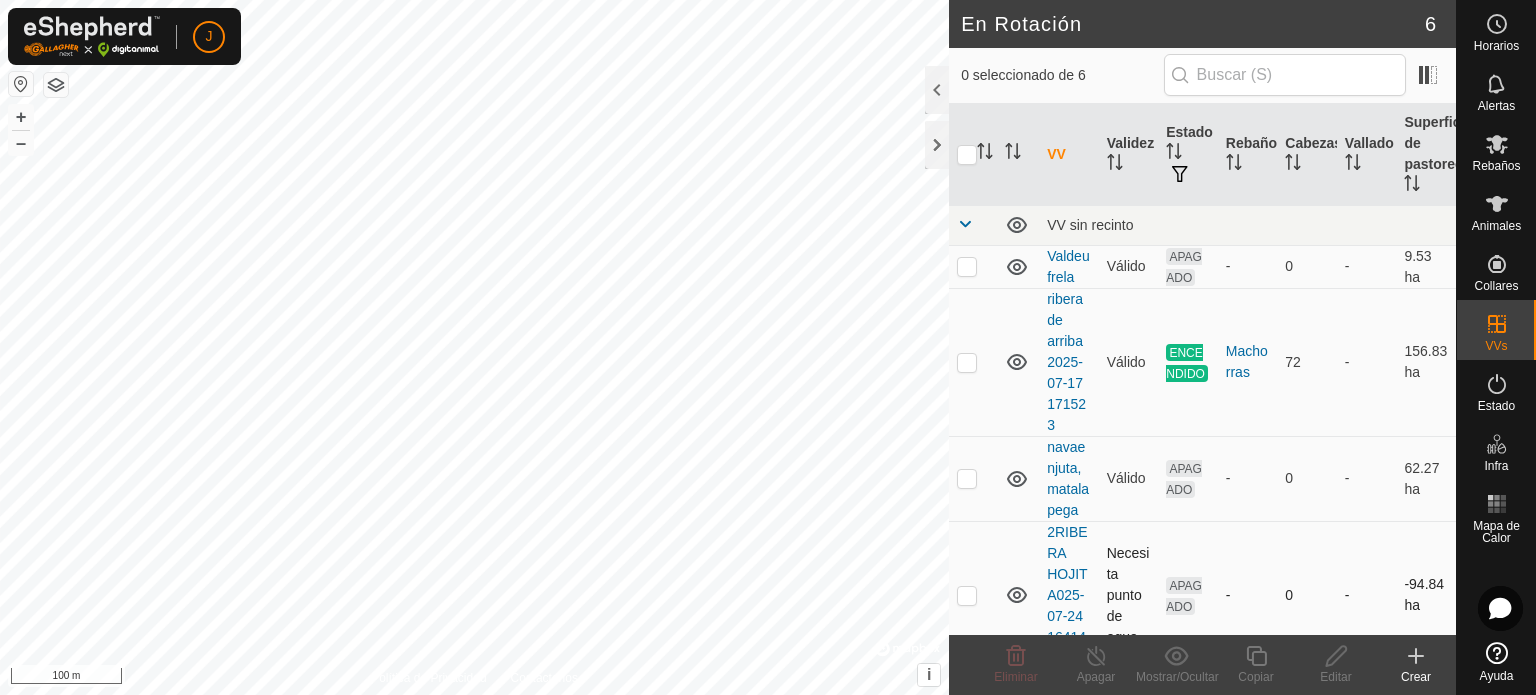 click at bounding box center [967, 595] 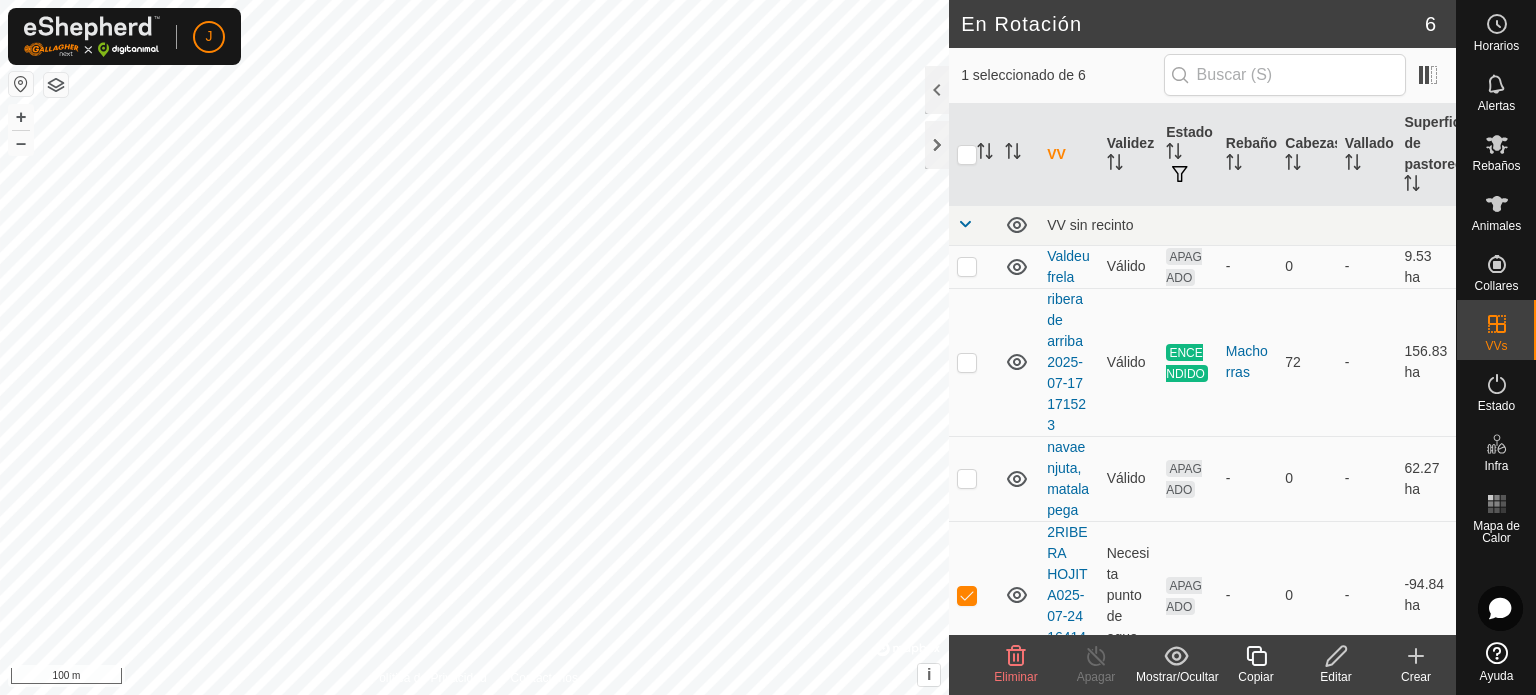 click 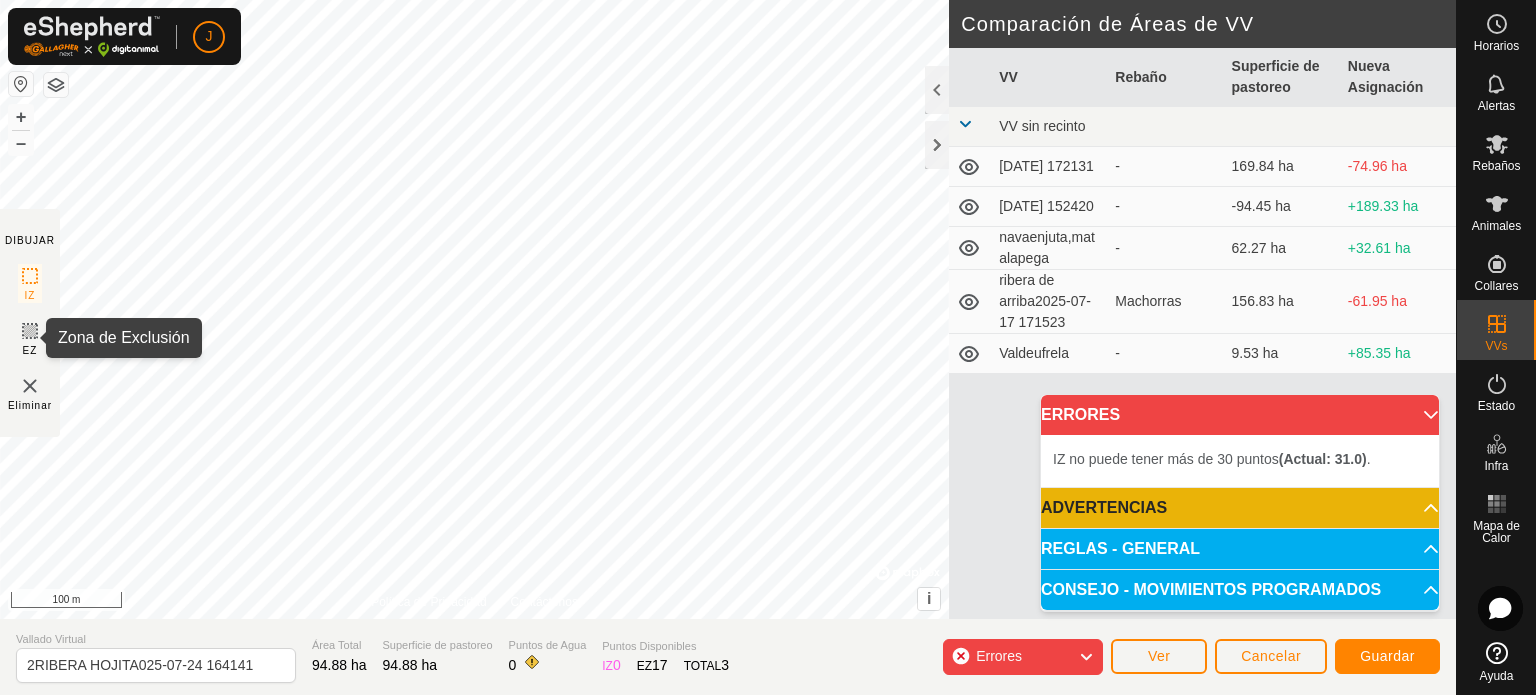 click 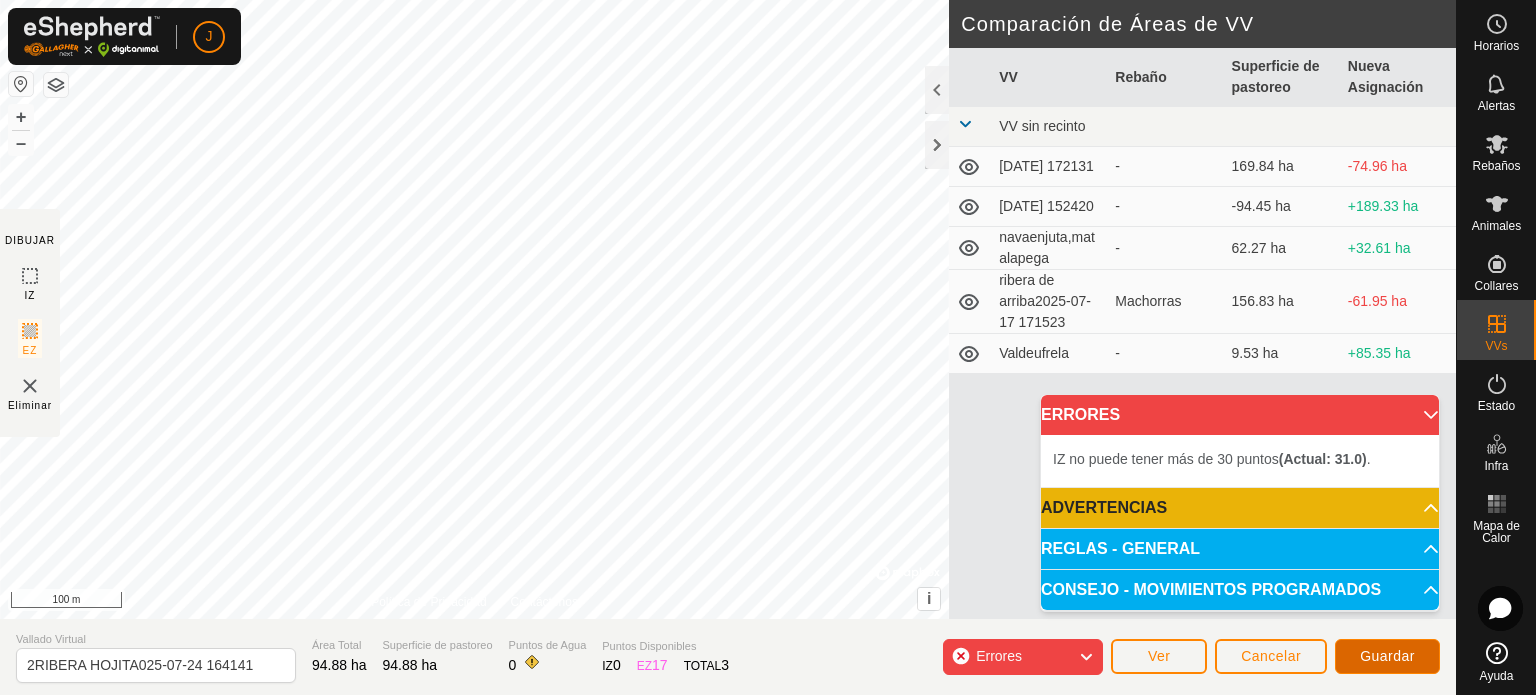click on "Guardar" 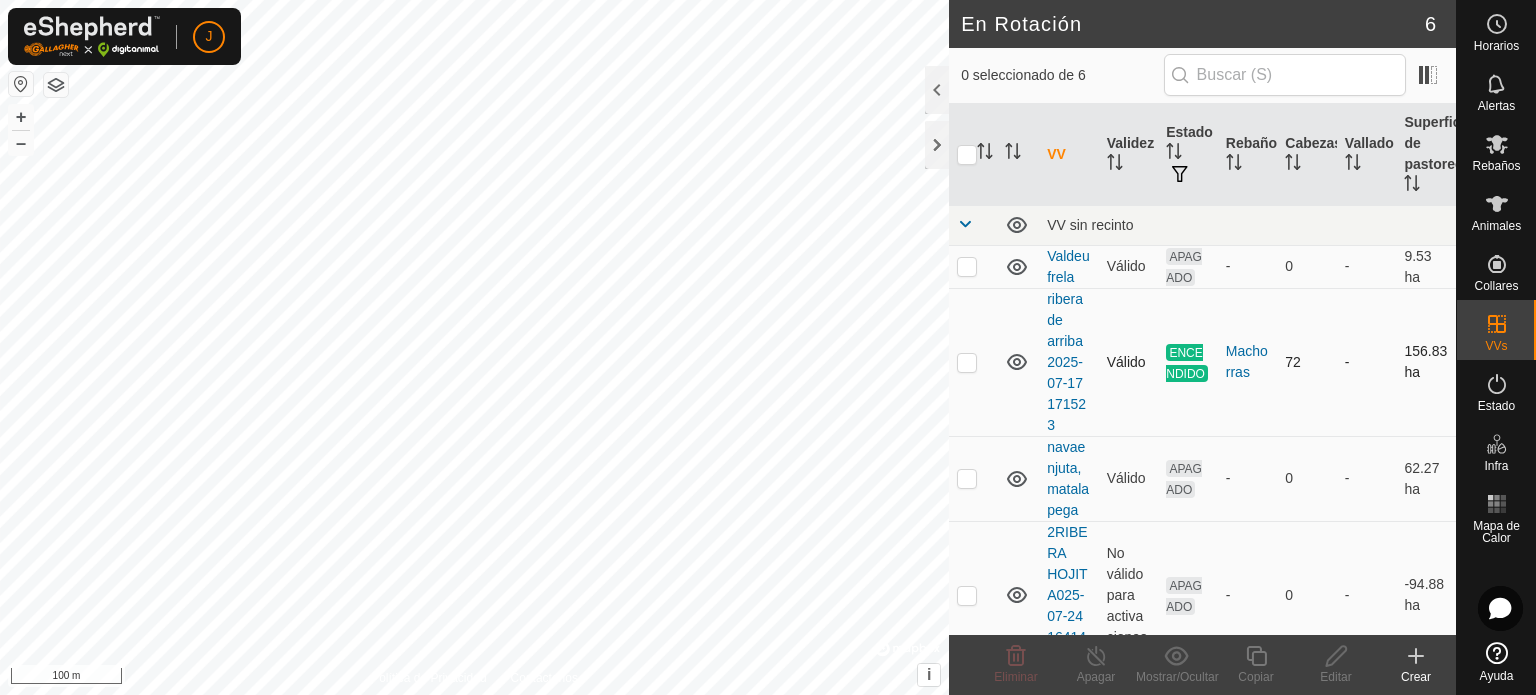 click at bounding box center [967, 362] 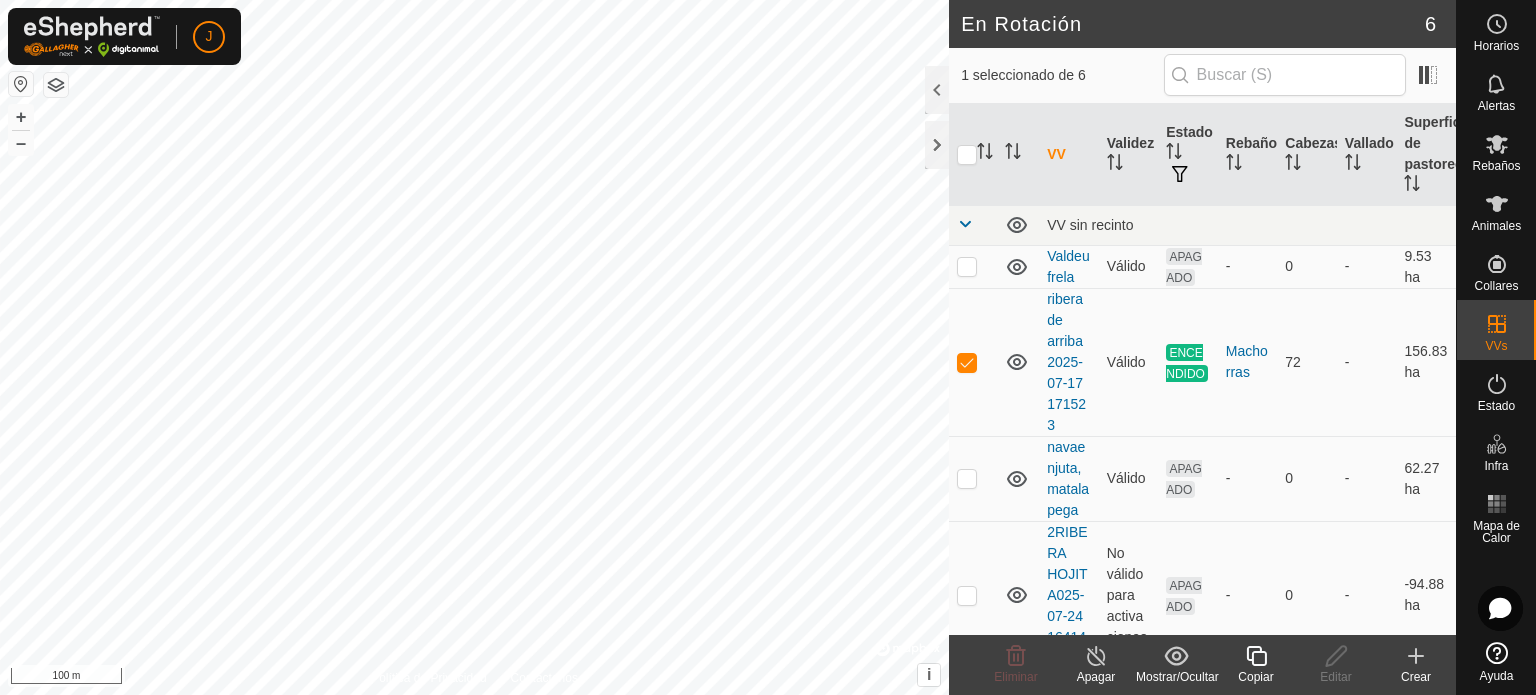 click on "J  Horarios Alertas Rebaños Animales Collares VVs Estado Infra Mapa de Calor Ayuda En Rotación 6 1 seleccionado de 6     VV   Validez   Estado   Rebaño   [PERSON_NAME]   Superficie de pastoreo   VV sin recinto  Valdeufrela  Válido  APAGADO  -   0   -   9.53 [PERSON_NAME] de arriba2025-07-17 171523  Válido  ENCENDIDO  Machorras    72   -   156.83 ha  navaenjuta,matalapega  Válido  APAGADO  -   0   -   62.27 ha  2RIBERA HOJITA025-07-24 164141  No válido para activaciones  APAGADO  -   0   -   -94.88 ha  [DATE] 152420  Necesita punto de agua  APAGADO  -   0   -   -94.45 ha  [DATE] 172131  No válido para activaciones  APAGADO  -   0   -   169.84 ha  Eliminar  Apagar   Mostrar/Ocultar   Copiar   Editar   Crear  Política de Privacidad Contáctenos + – ⇧ i ©  Mapbox , ©  OpenStreetMap ,  Improve this map 100 m
Texto original Valora esta traducción Tu opinión servirá para ayudar a mejorar el Traductor de Google" at bounding box center (768, 347) 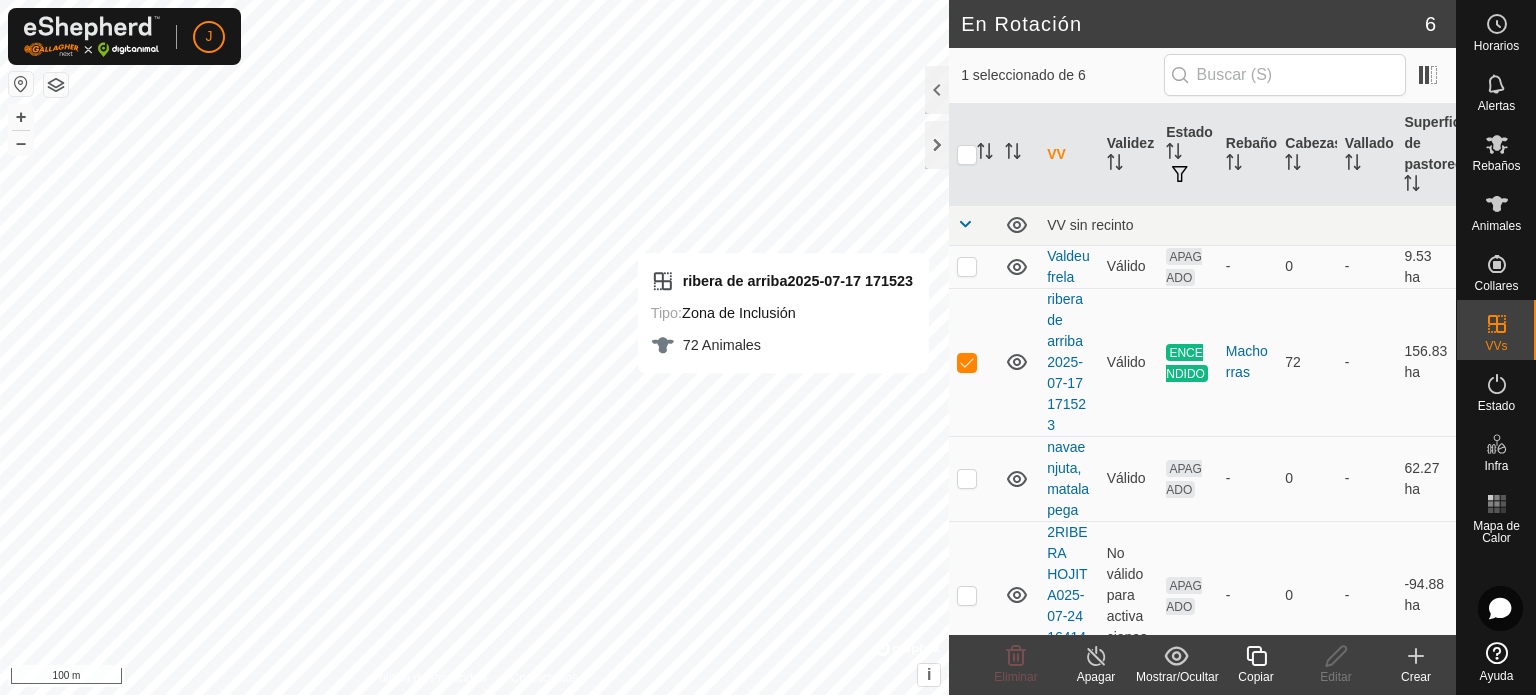 click 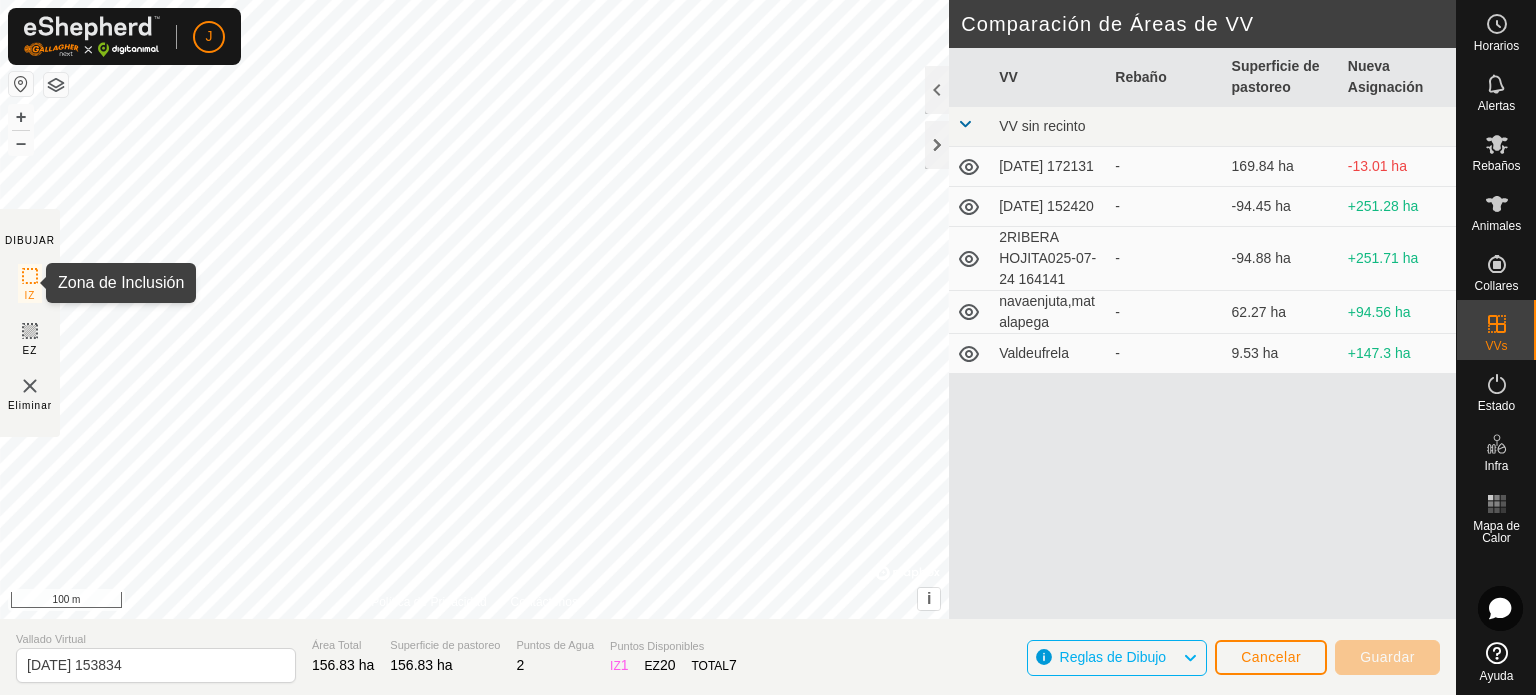 click 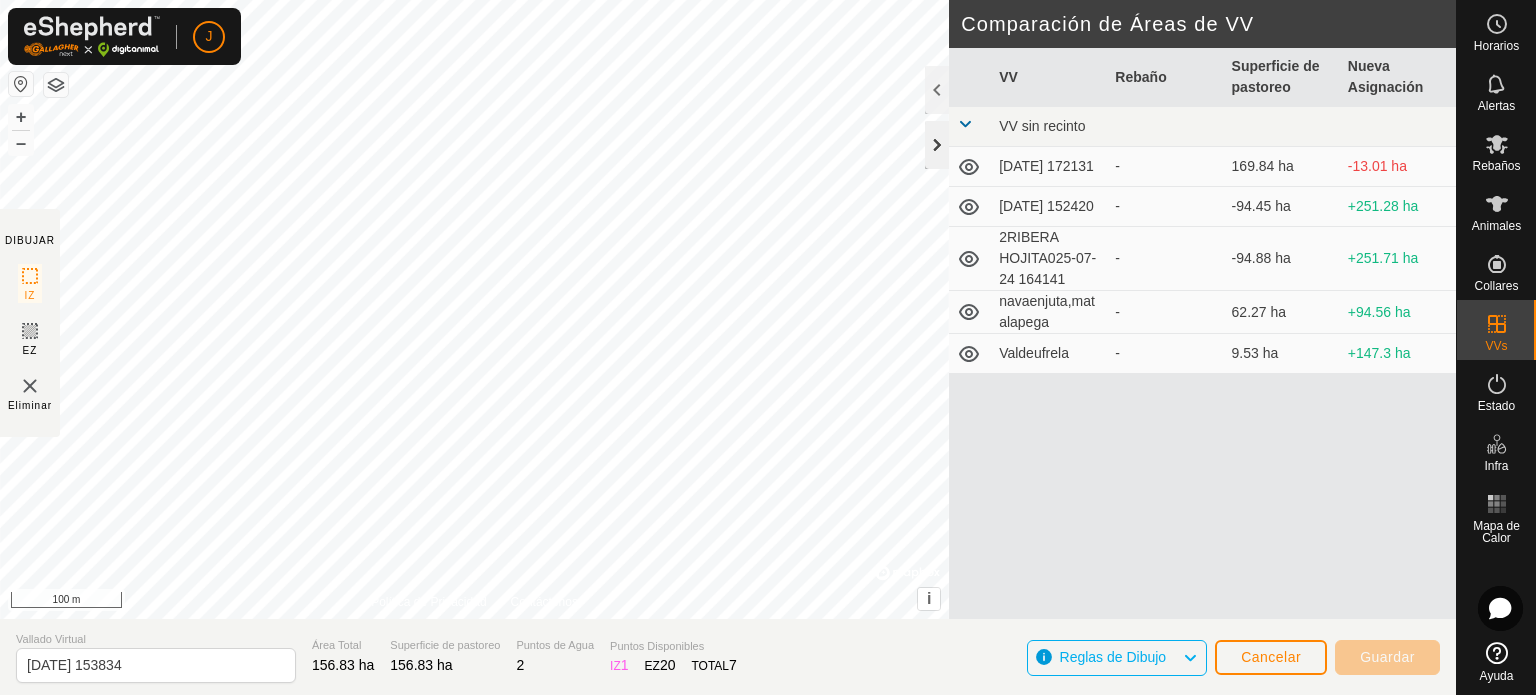 click 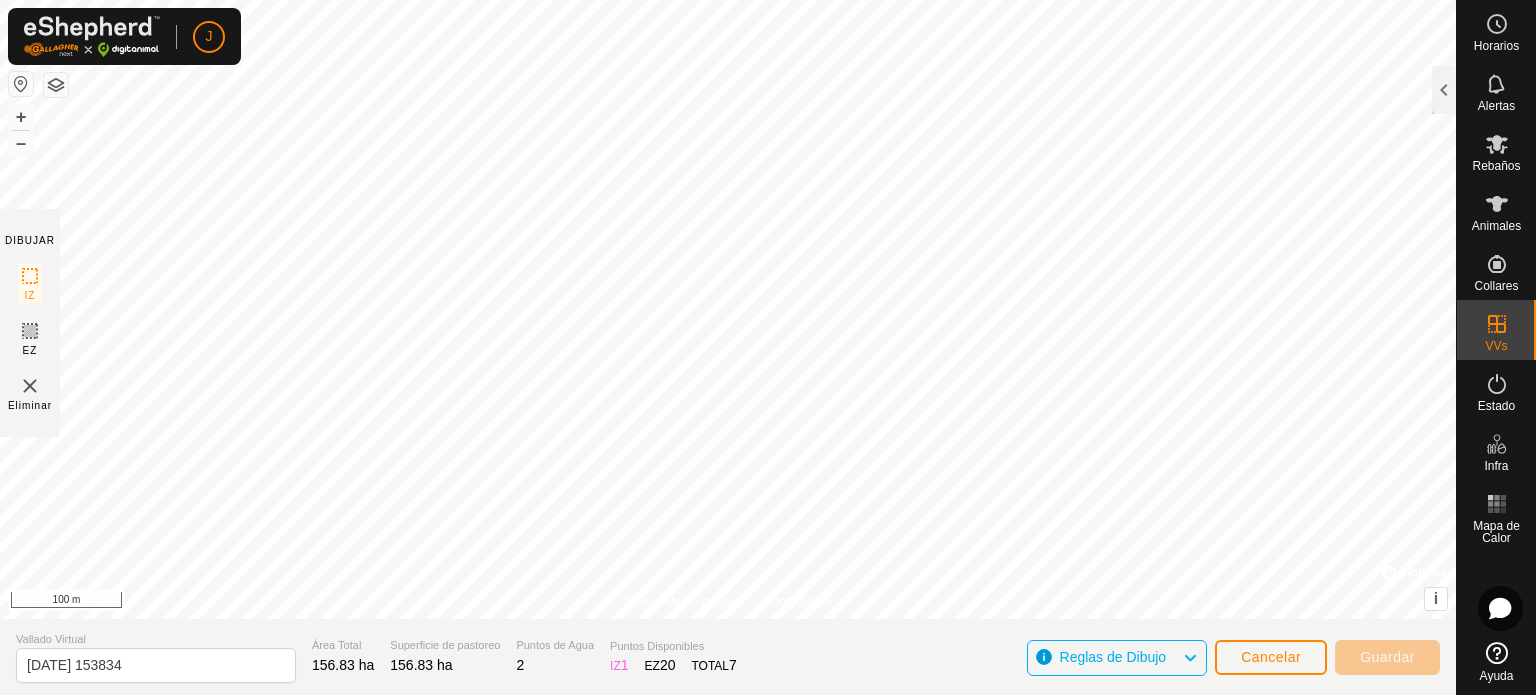 click 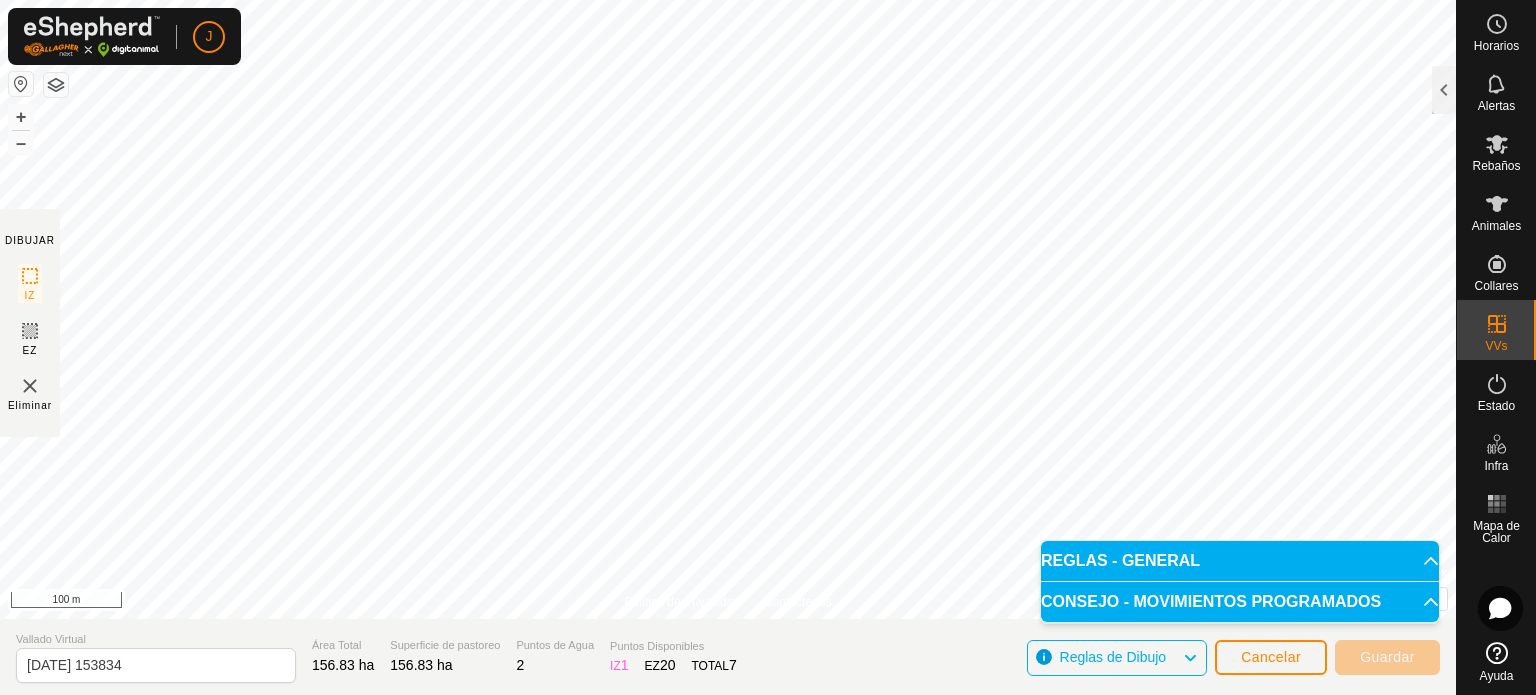 click on "CONSEJO - MOVIMIENTOS PROGRAMADOS" at bounding box center [1240, 602] 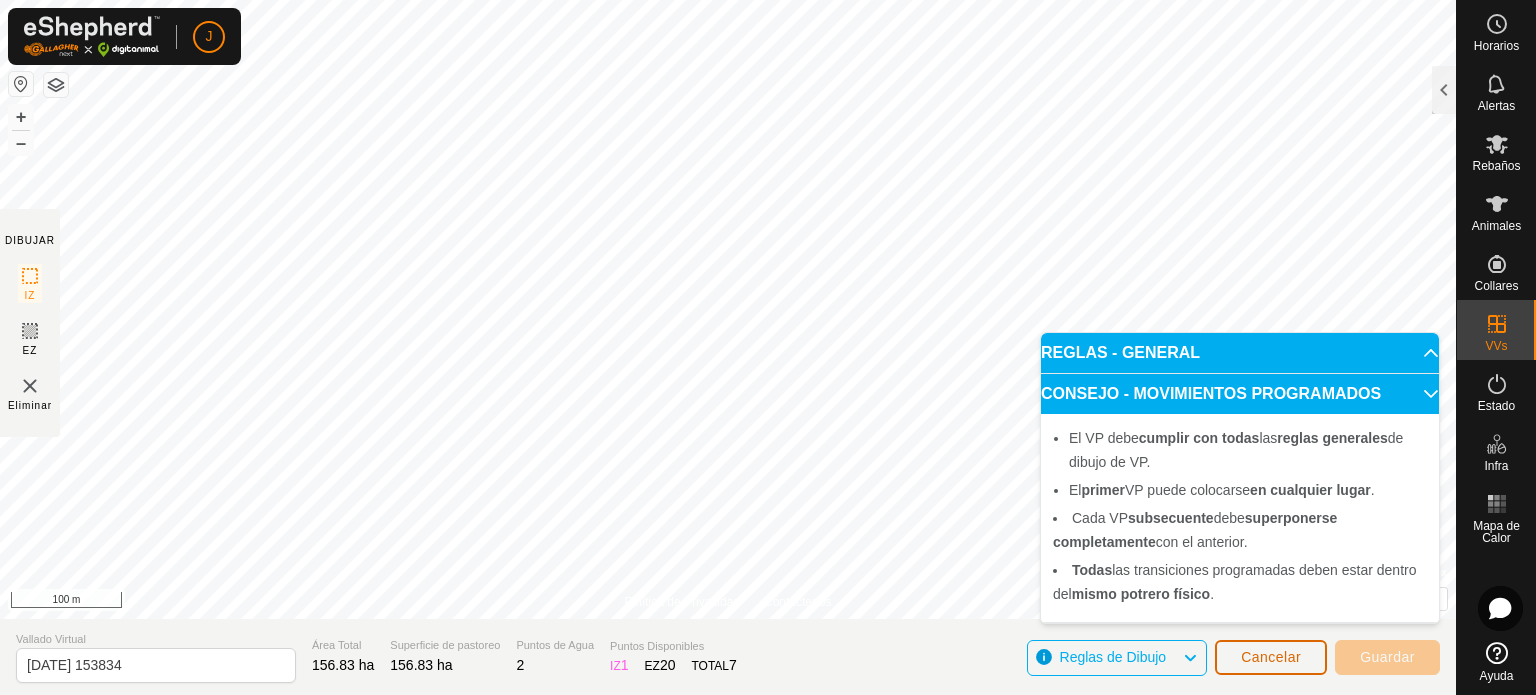 drag, startPoint x: 1273, startPoint y: 651, endPoint x: 1264, endPoint y: 657, distance: 10.816654 